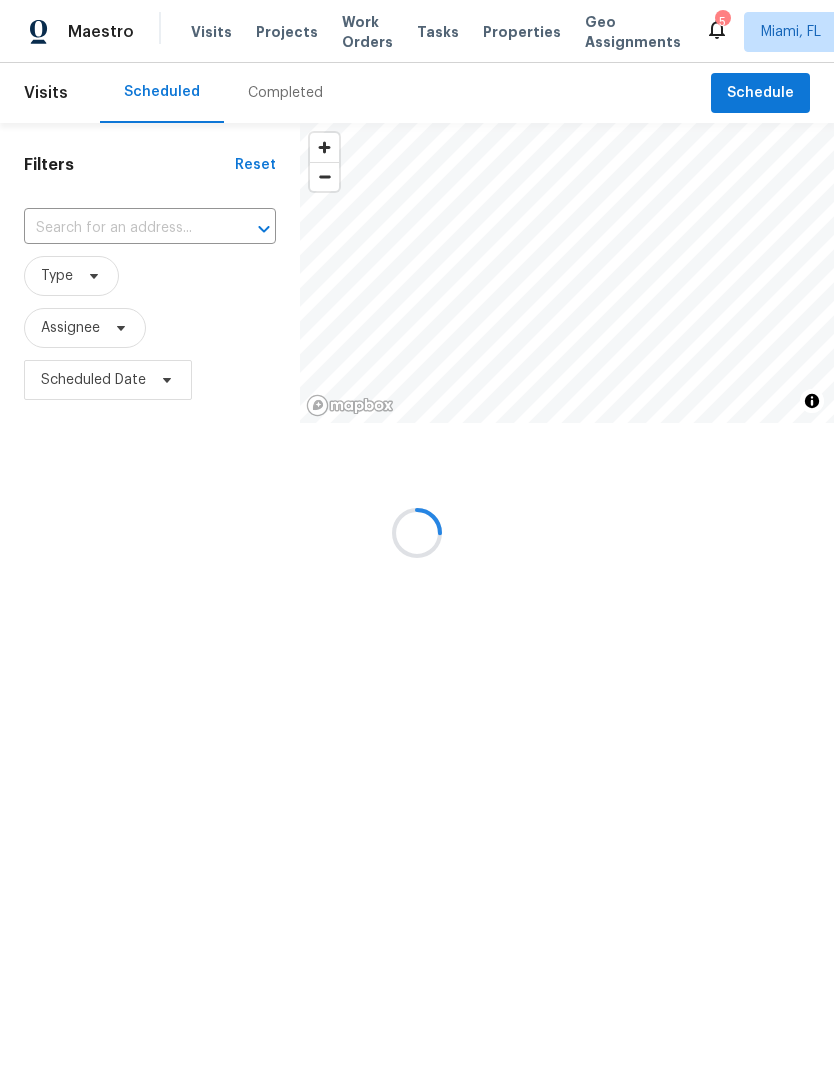 scroll, scrollTop: 0, scrollLeft: 0, axis: both 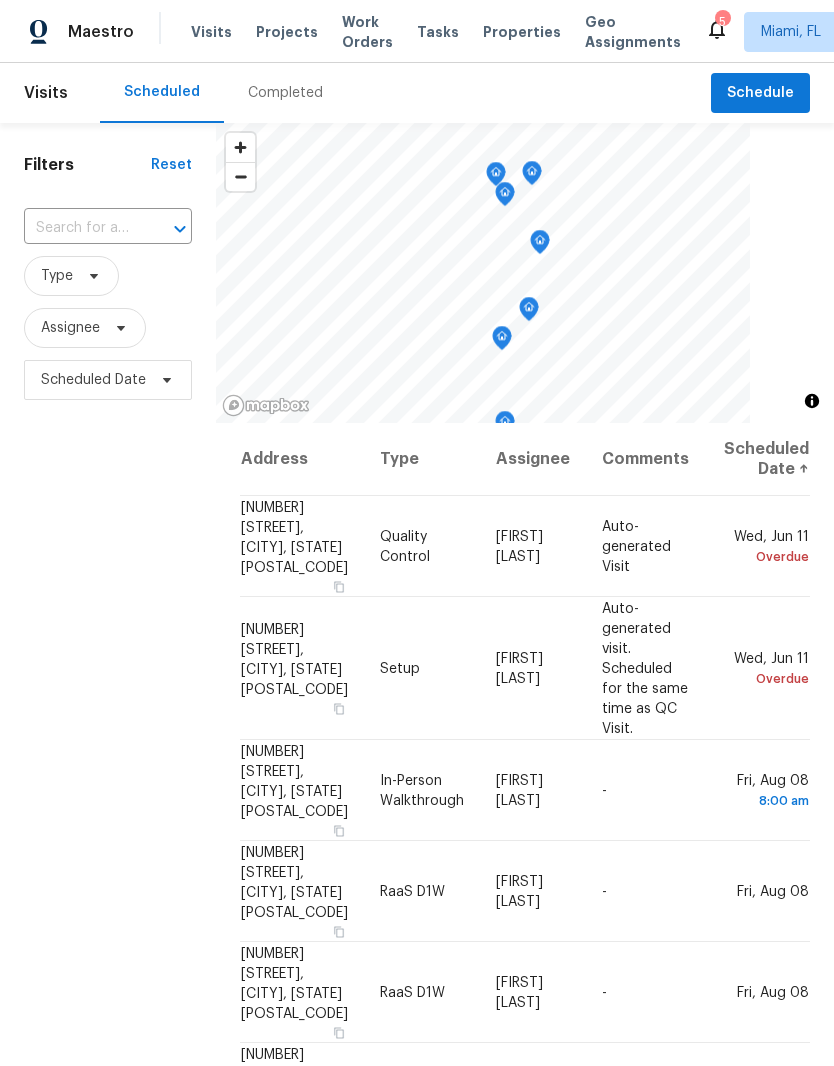 click on "Properties" at bounding box center [522, 32] 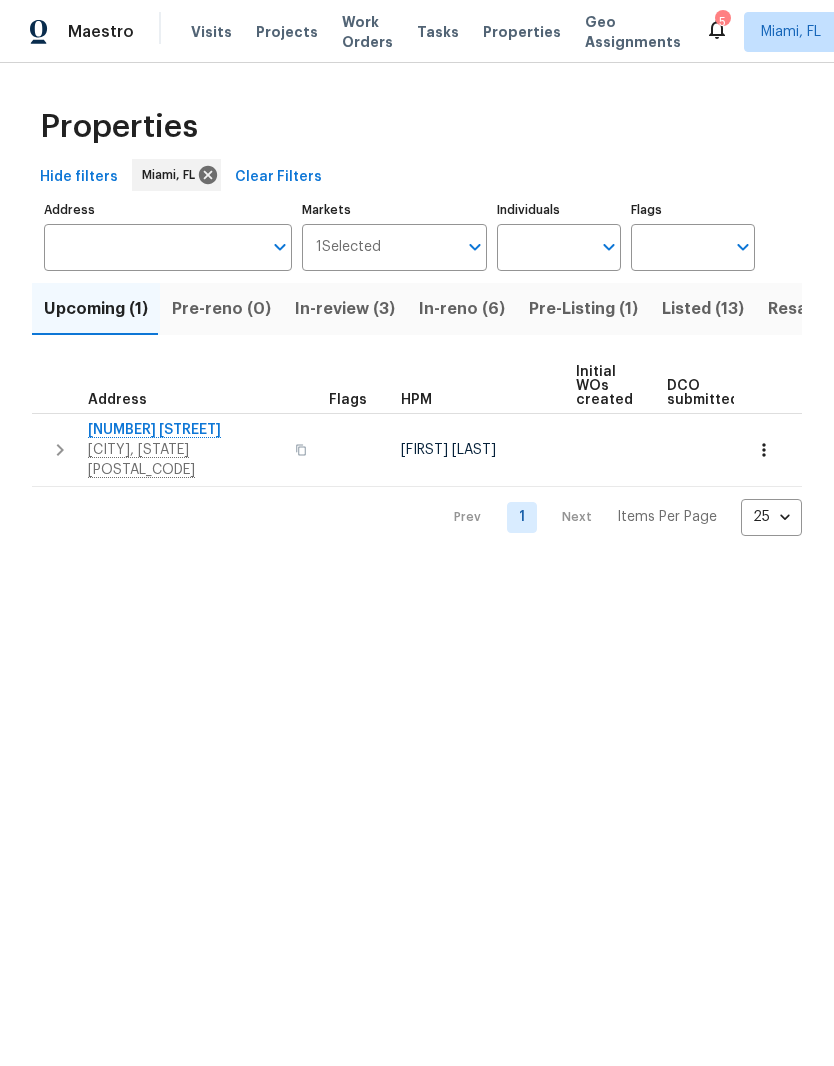 click on "In-review (3)" at bounding box center [345, 309] 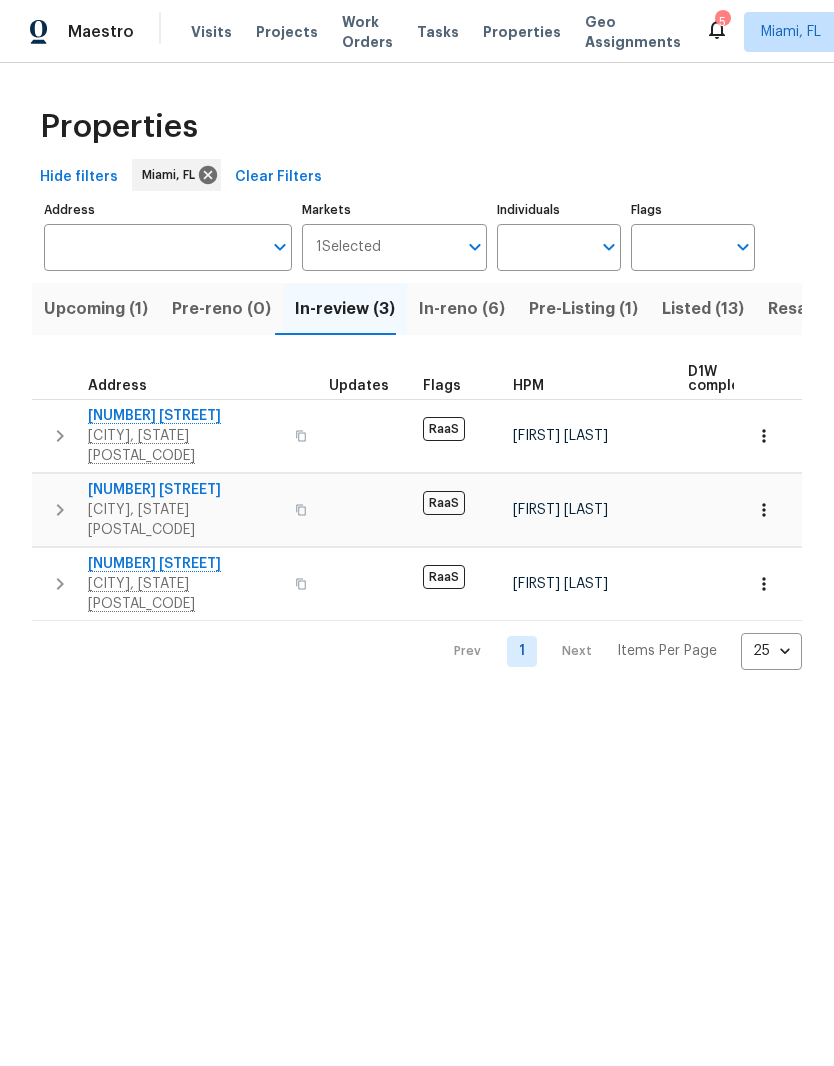 click on "In-reno (6)" at bounding box center [462, 309] 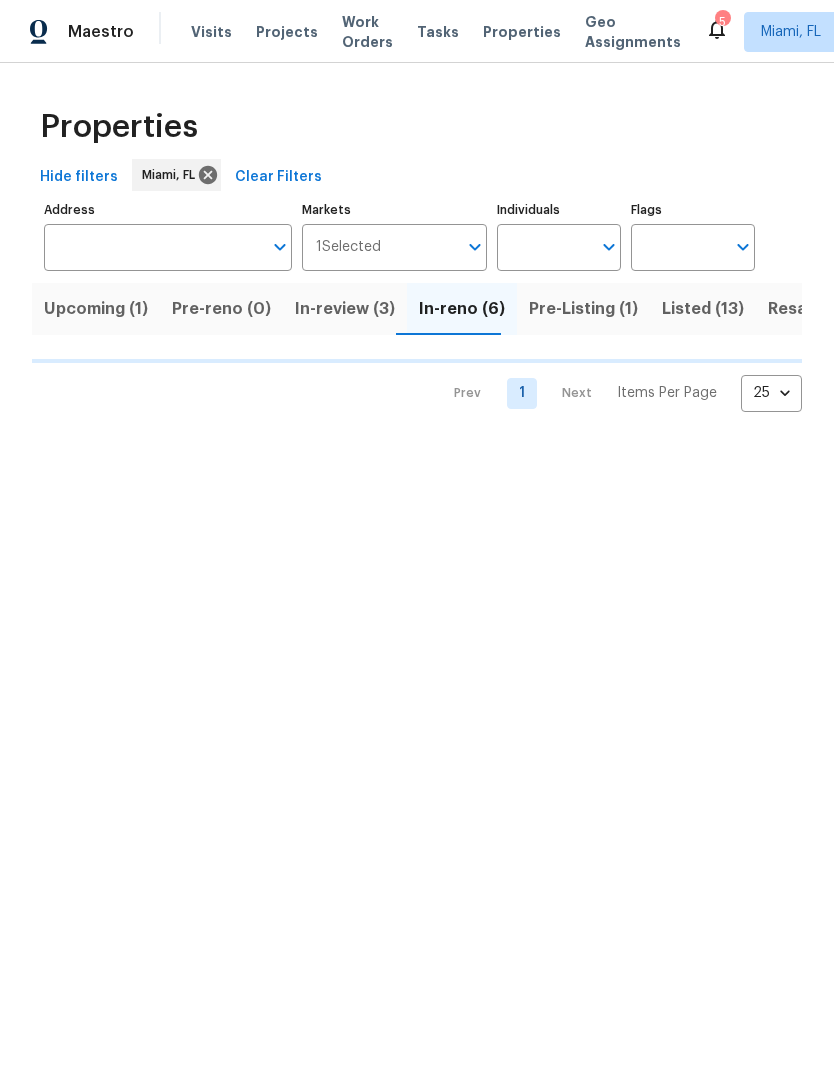 click on "Pre-Listing (1)" at bounding box center [583, 309] 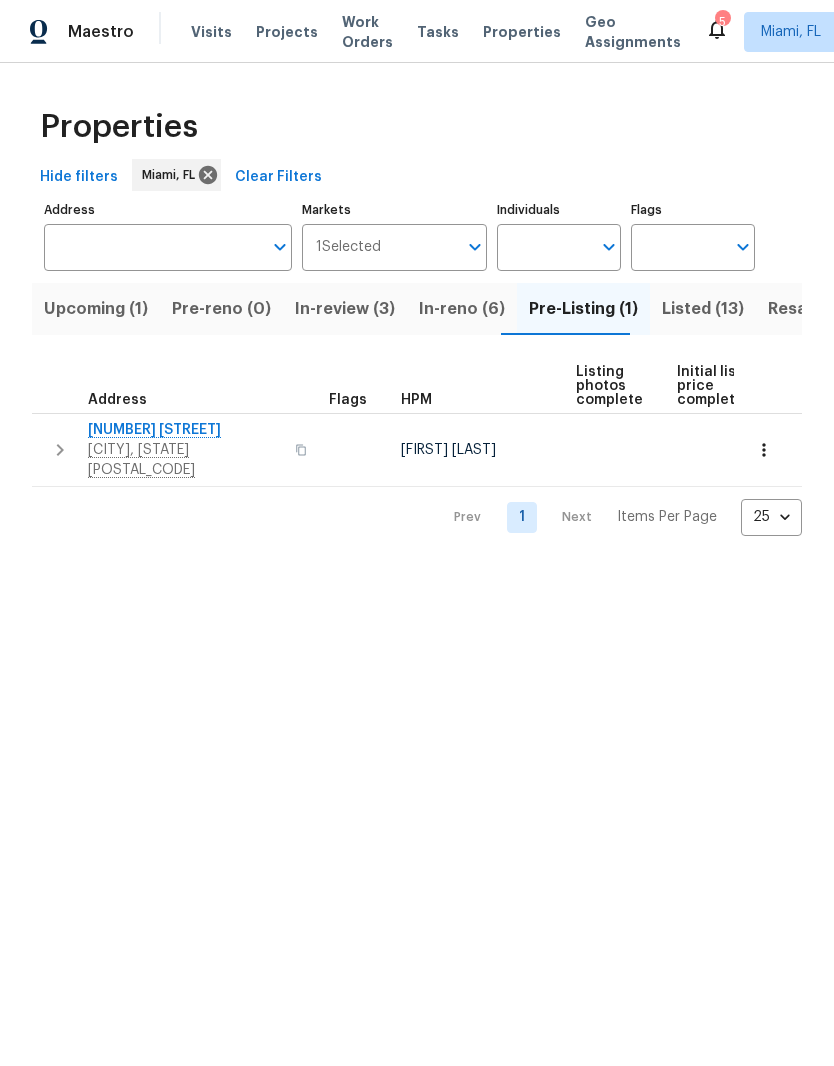 click on "[NUMBER] [STREET]" at bounding box center [185, 430] 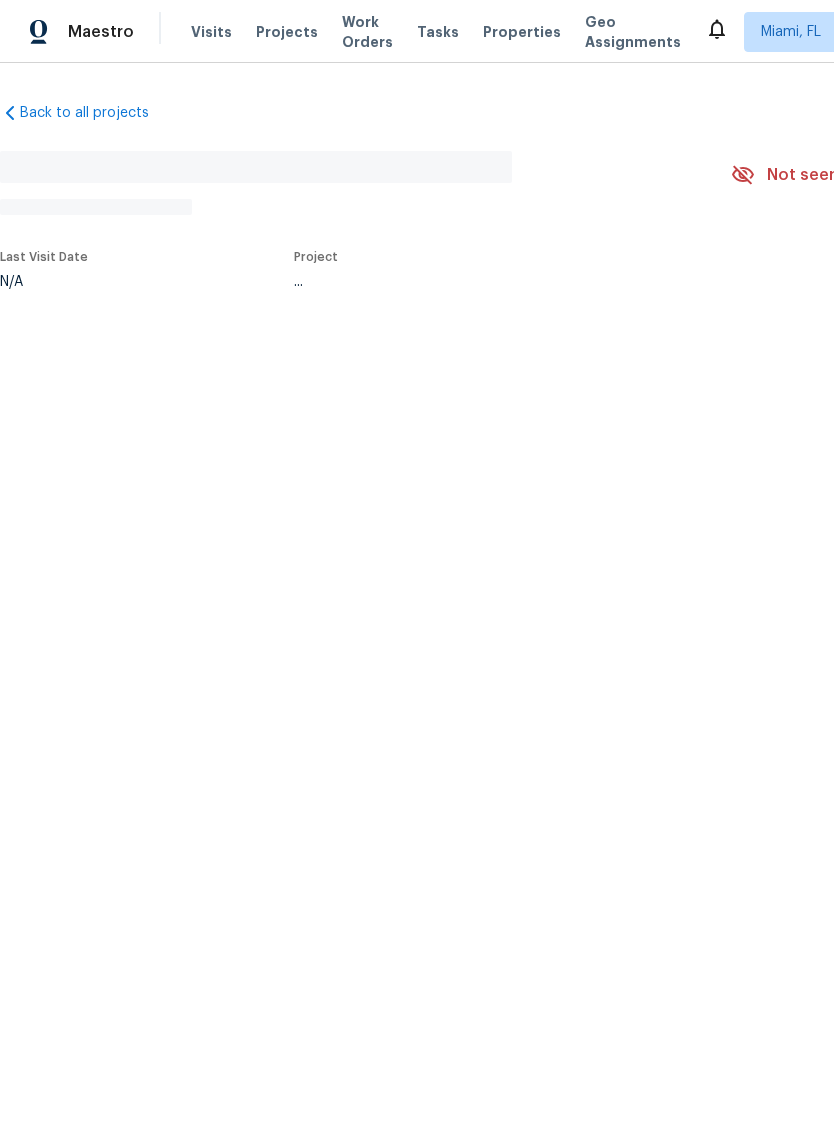scroll, scrollTop: 0, scrollLeft: 0, axis: both 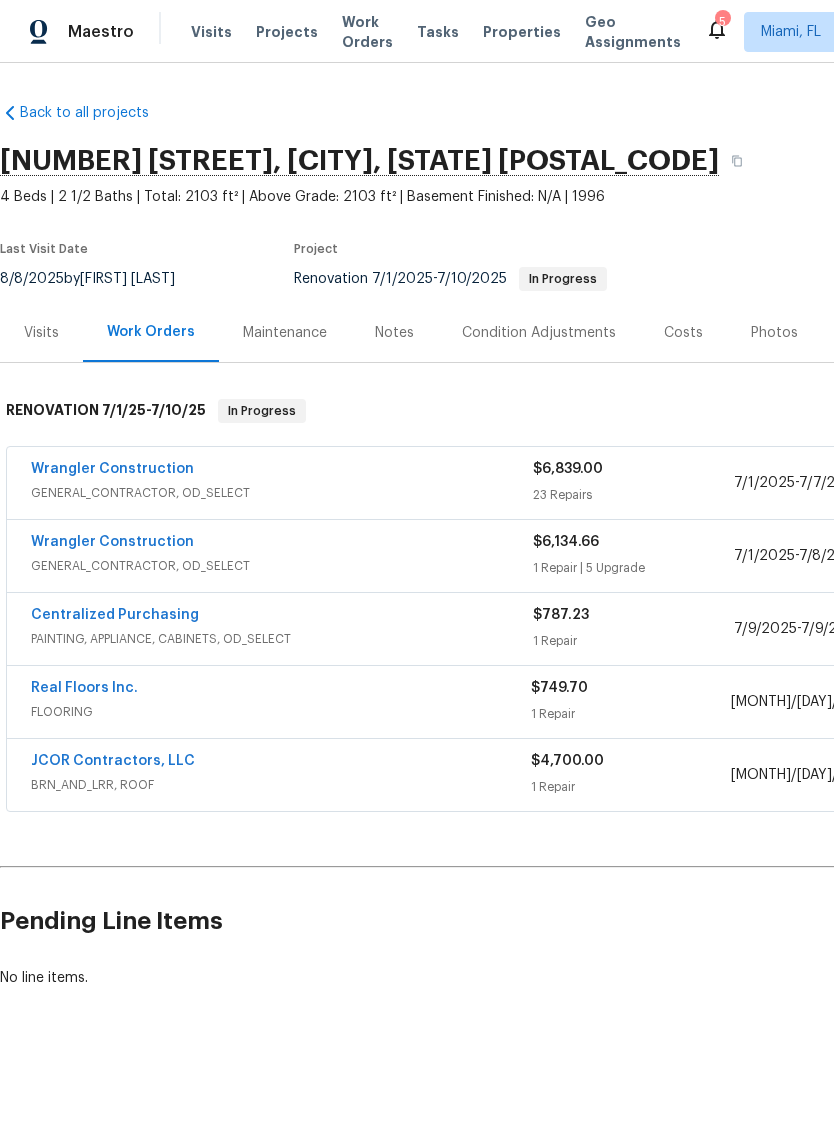 click on "Visits" at bounding box center [211, 32] 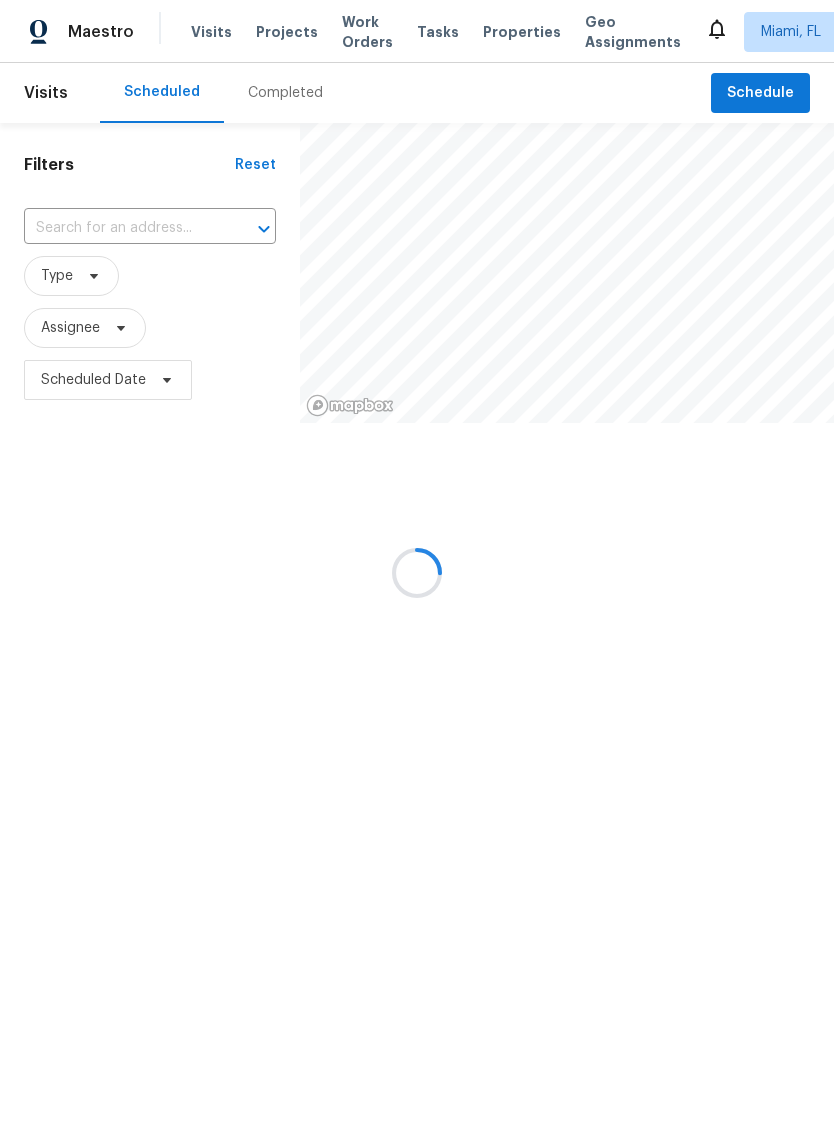 scroll, scrollTop: 0, scrollLeft: 0, axis: both 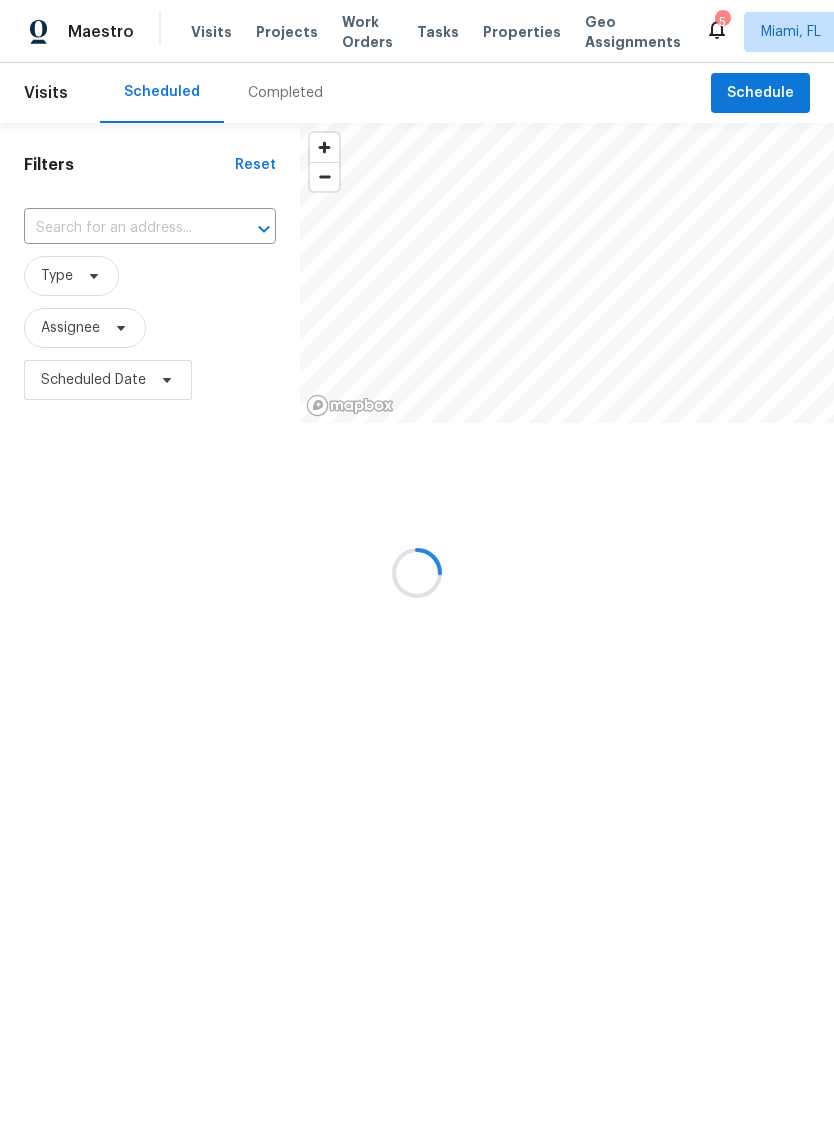 click at bounding box center [417, 572] 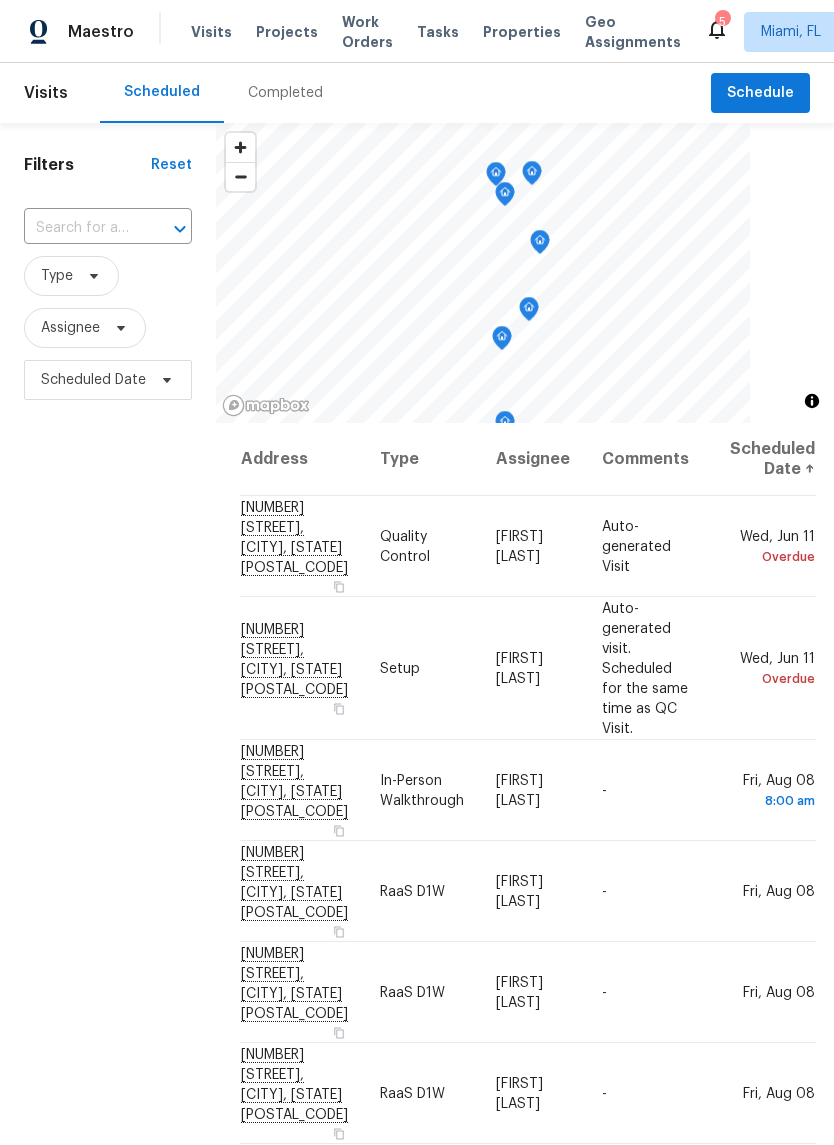 click on "Properties" at bounding box center [522, 32] 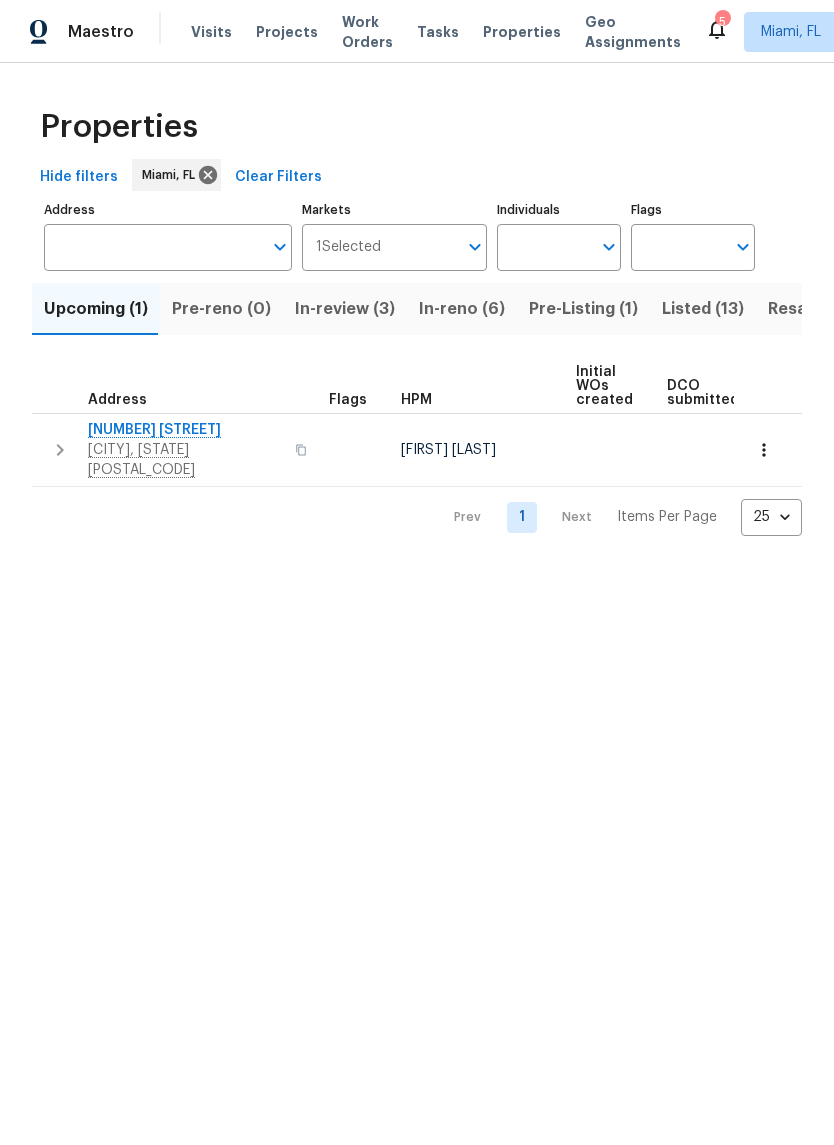 click on "Pre-Listing (1)" at bounding box center (583, 309) 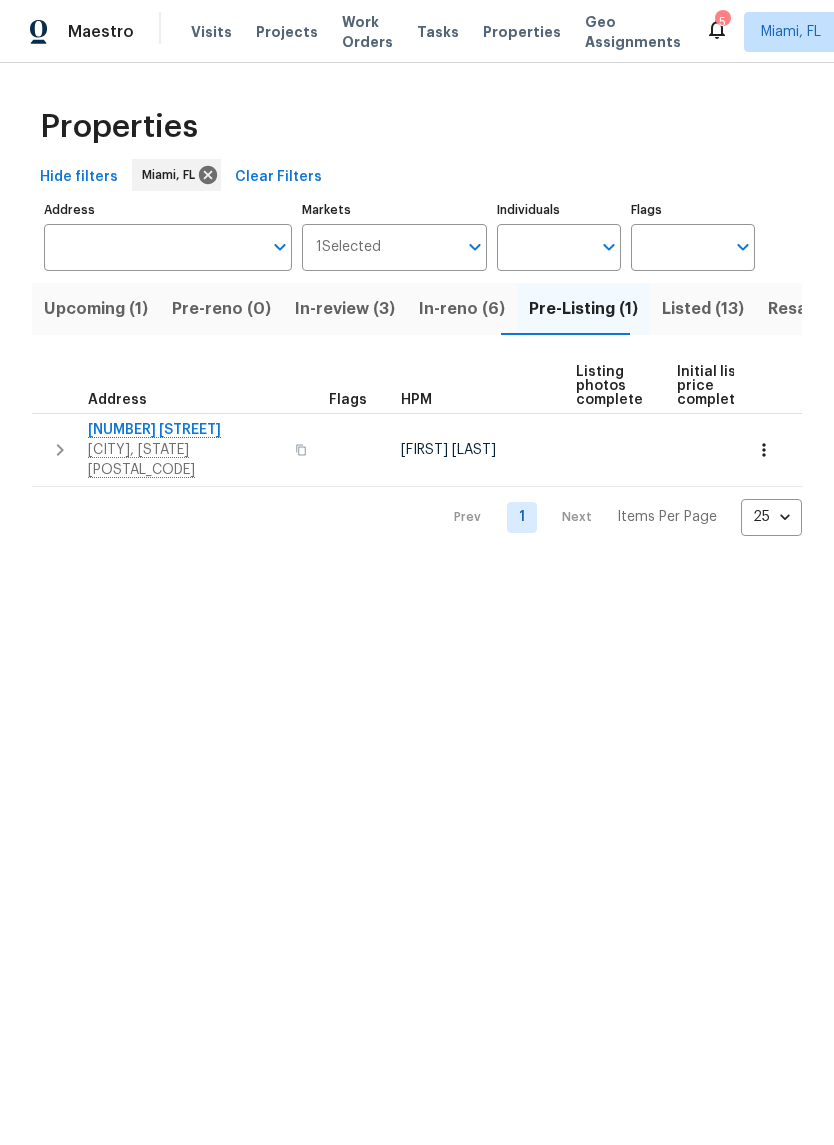 click on "[NUMBER] [STREET]" at bounding box center [185, 430] 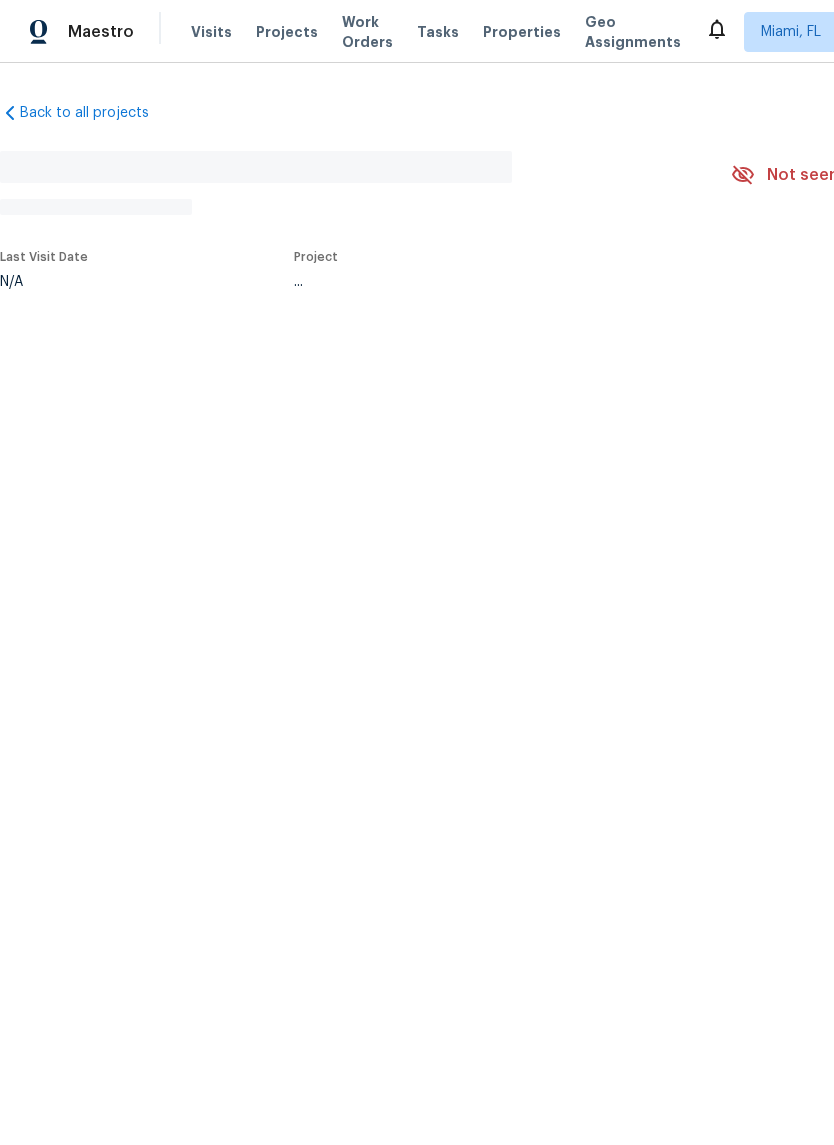 scroll, scrollTop: 0, scrollLeft: 0, axis: both 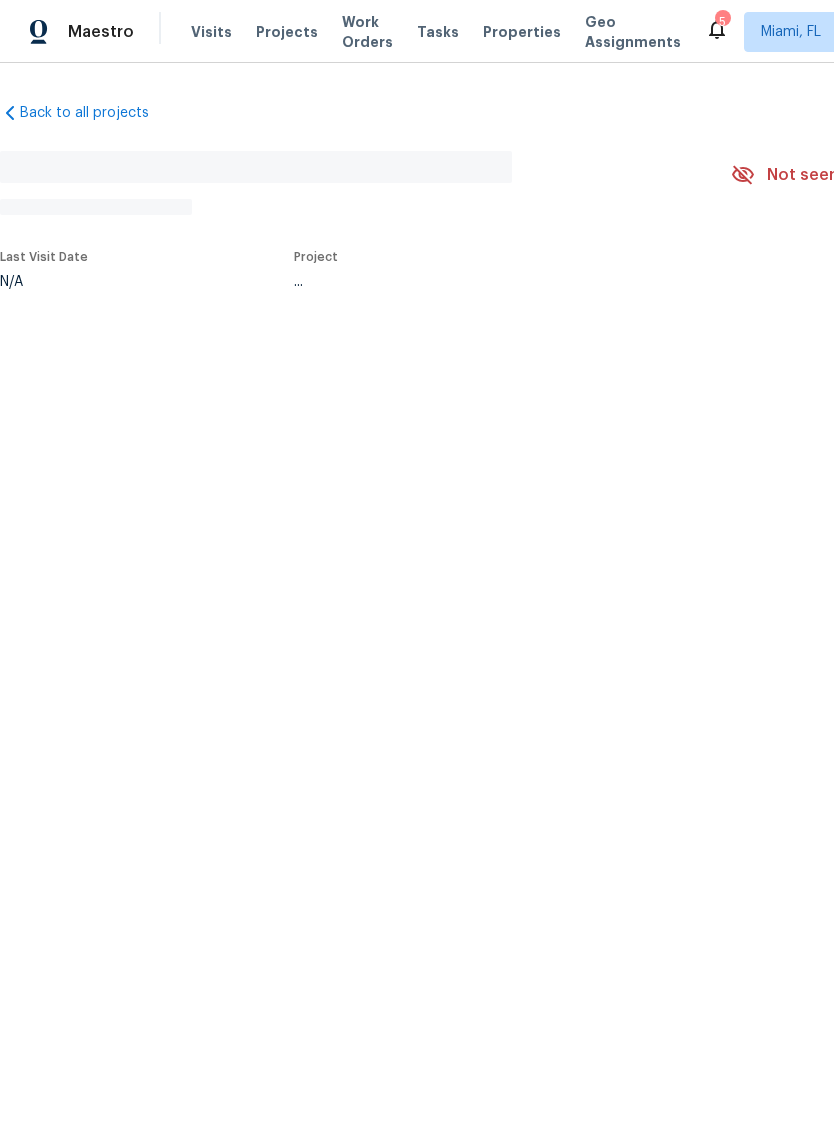click on "Back to all projects No address found N/A Not seen today Mark Seen Actions Last Visit Date N/A Project ..." at bounding box center (565, 194) 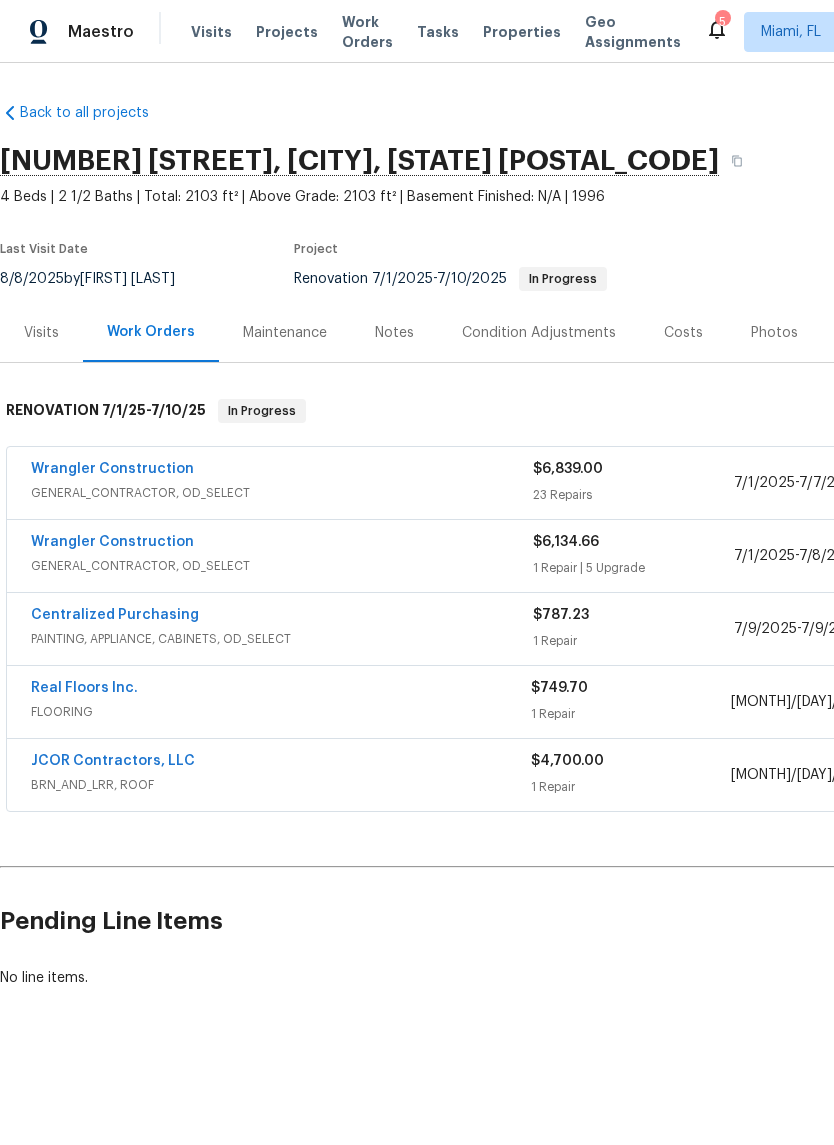 scroll, scrollTop: 0, scrollLeft: 0, axis: both 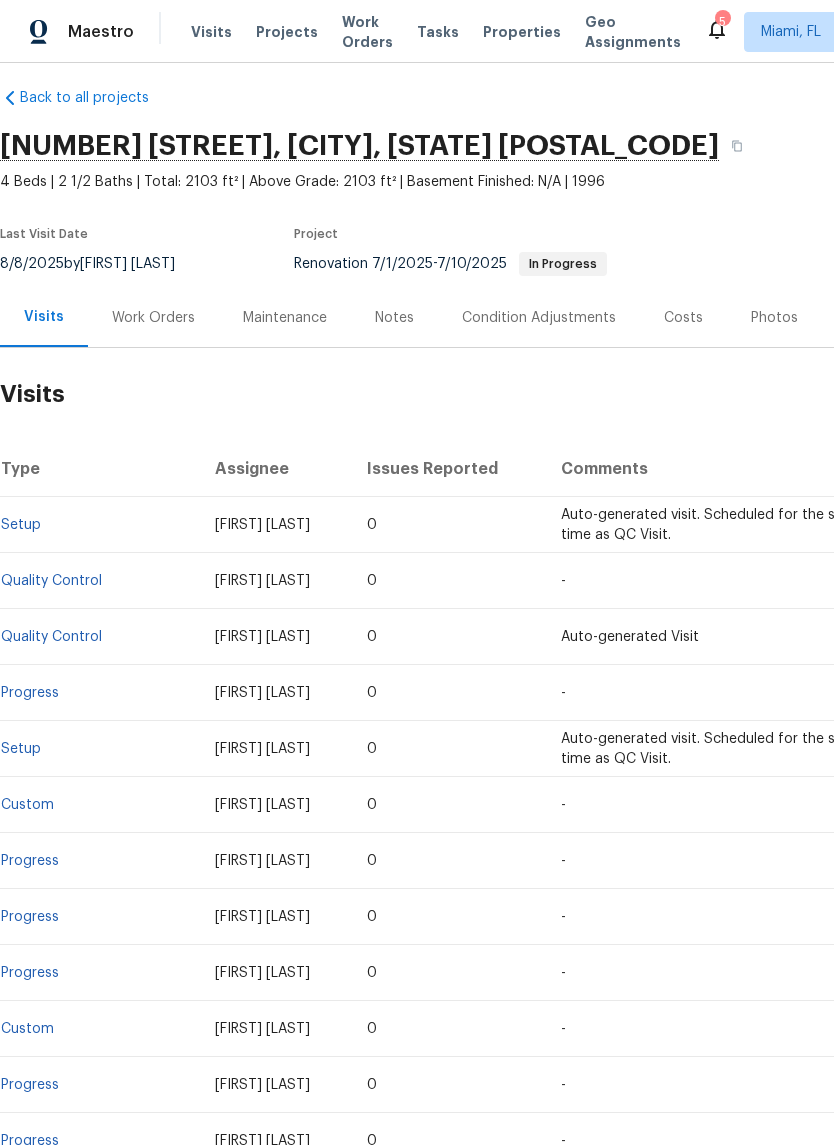 click on "Costs" at bounding box center [683, 318] 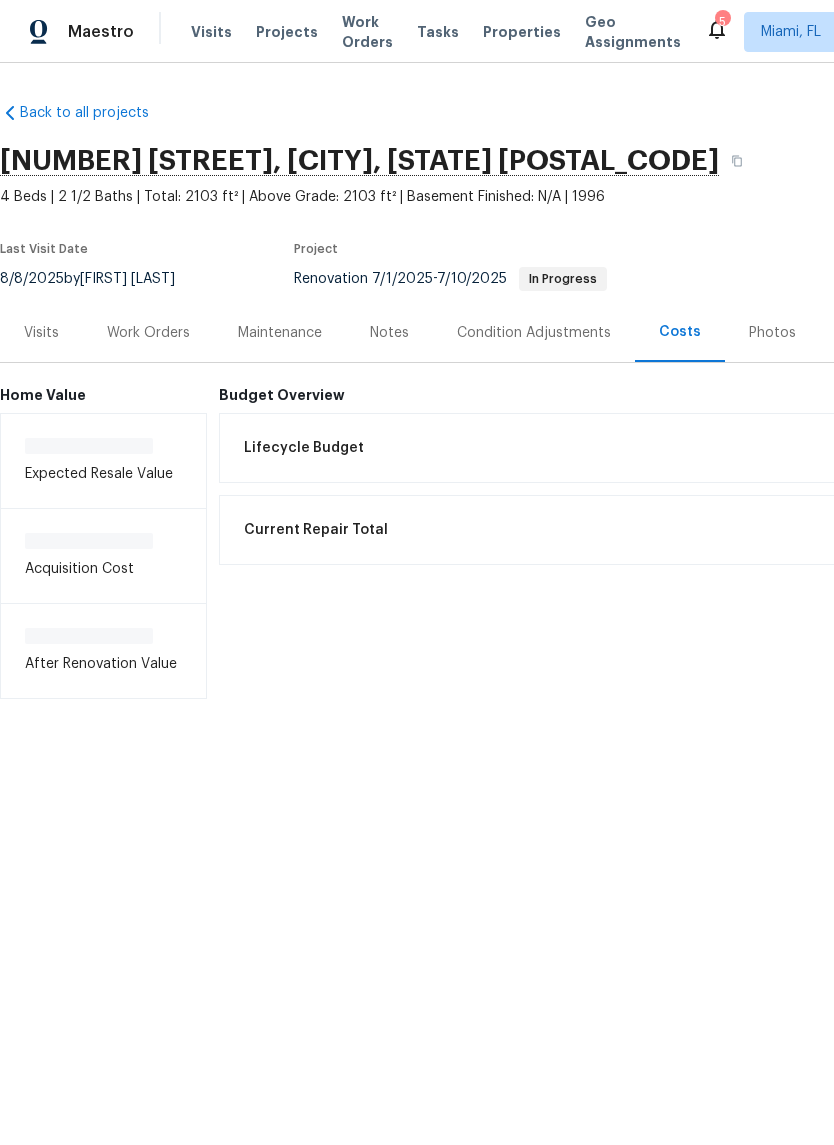 scroll, scrollTop: 0, scrollLeft: 0, axis: both 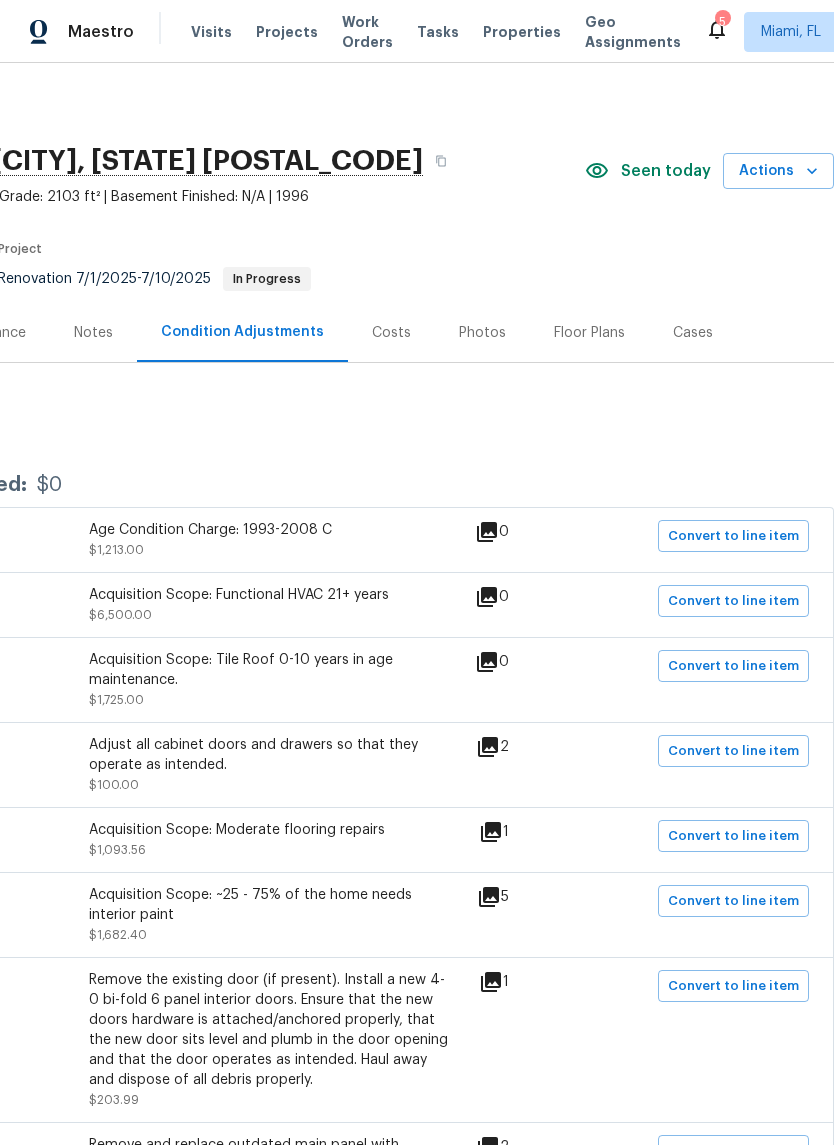 click on "Floor Plans" at bounding box center [589, 333] 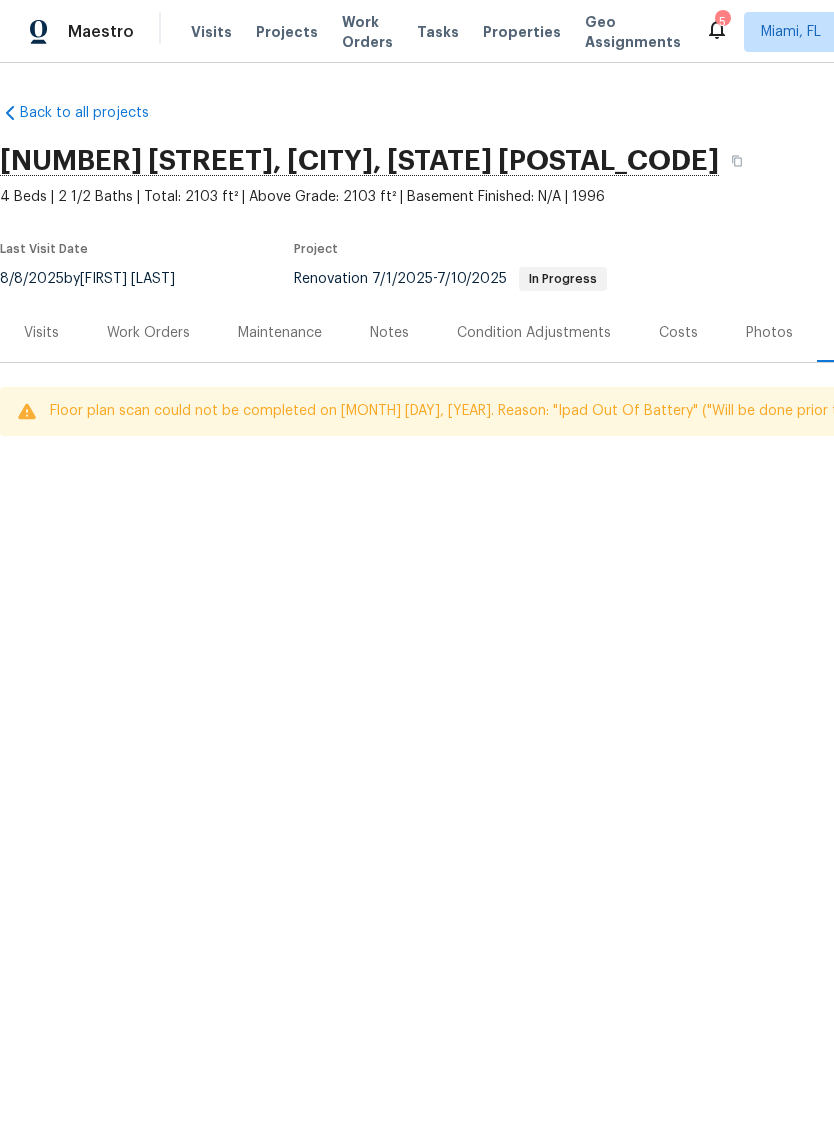 scroll, scrollTop: 0, scrollLeft: 0, axis: both 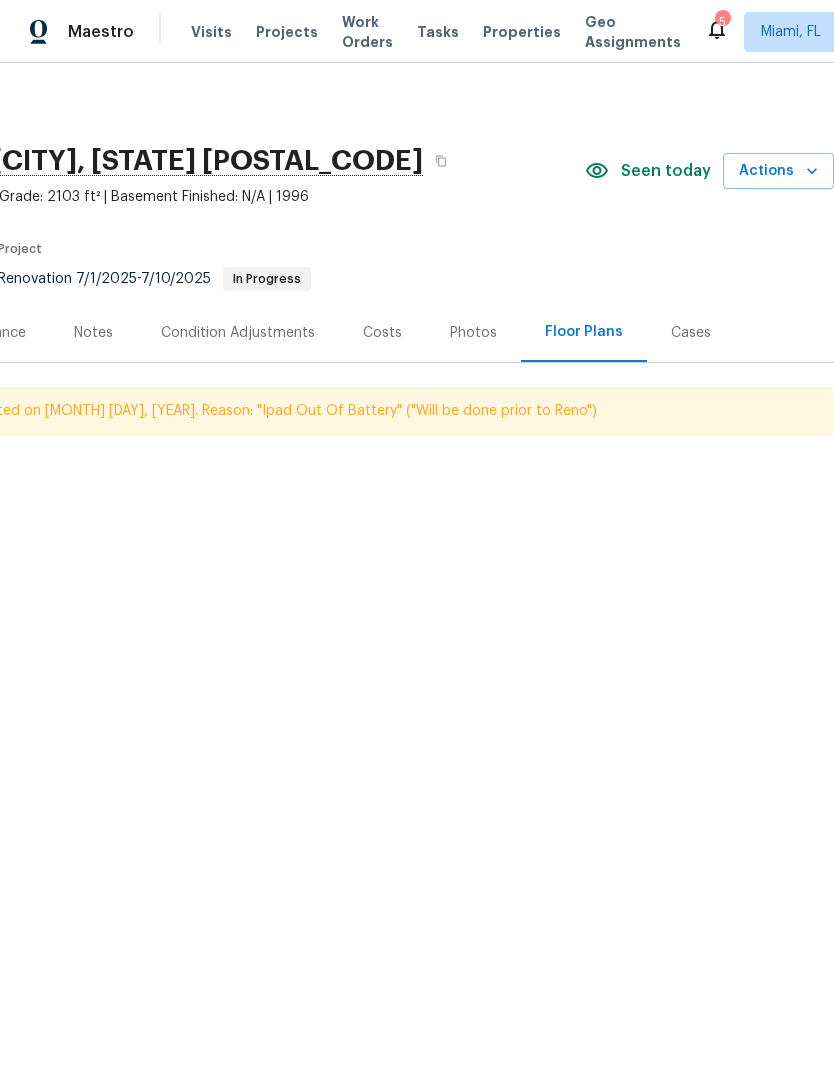 click on "Floor plan scan could not be completed on Jun 30, 2025. Reason: "Ipad Out Of Battery" ("Will be done prior to Reno")" at bounding box center [175, 411] 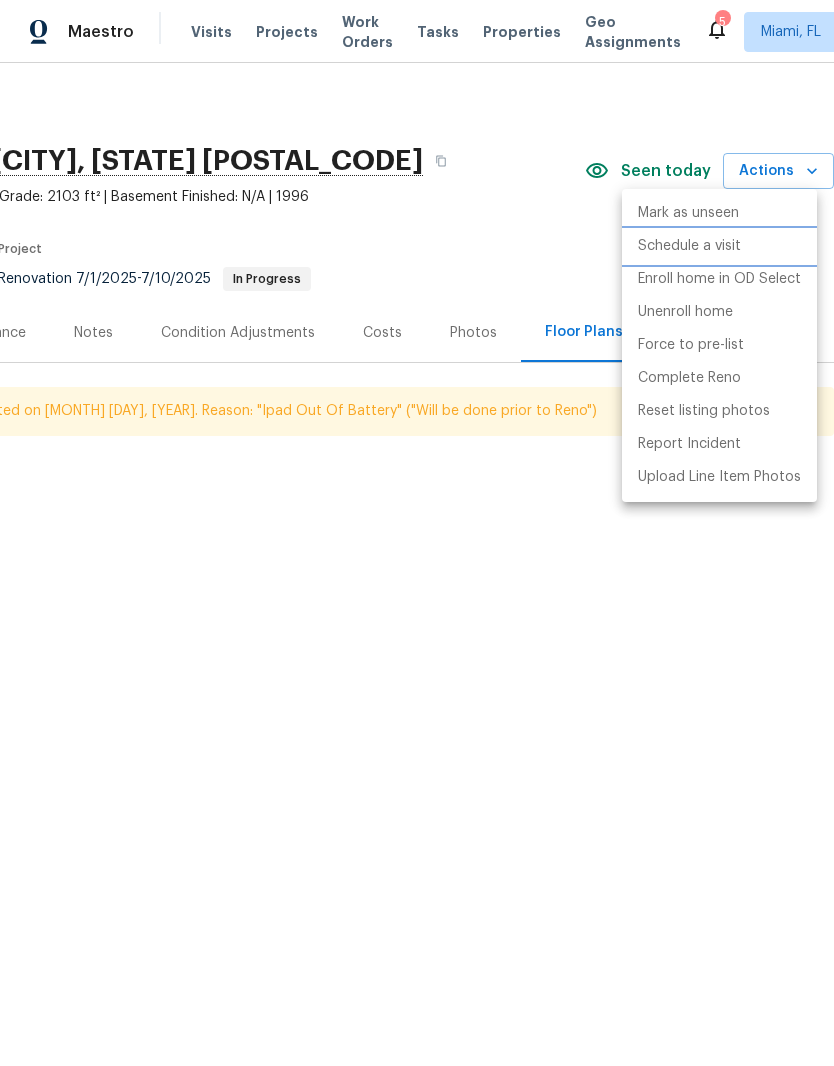 click on "Schedule a visit" at bounding box center [689, 246] 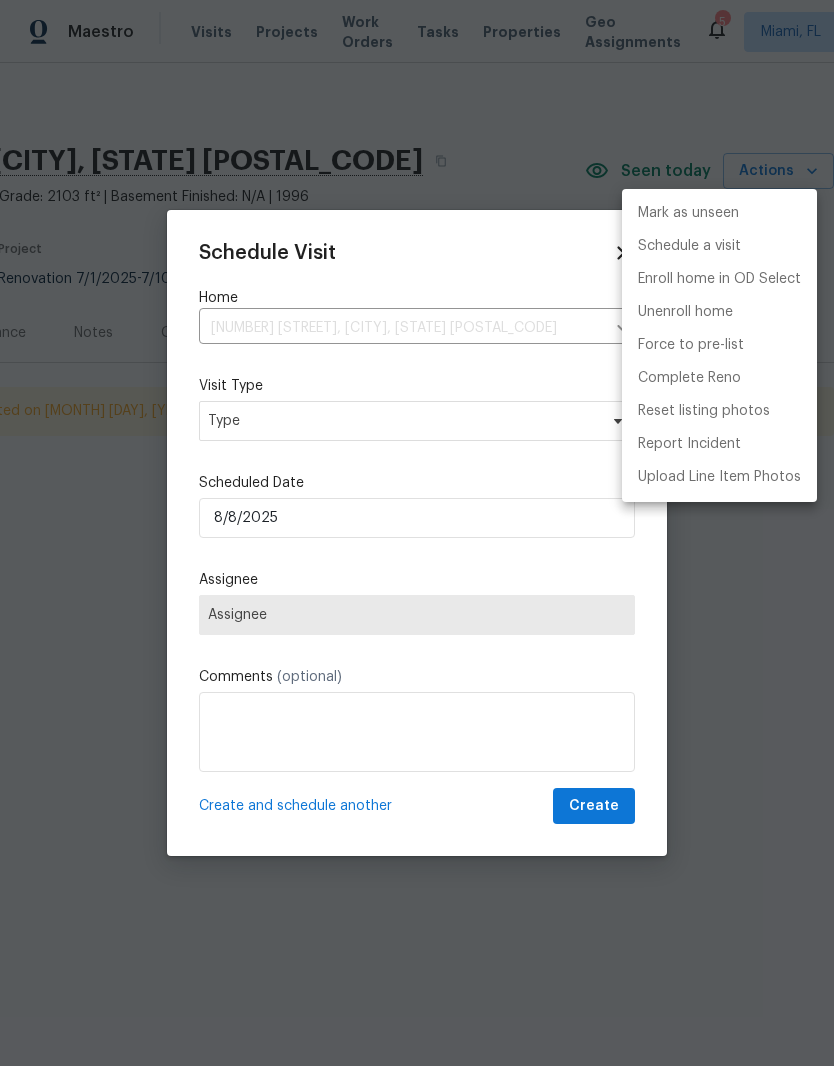 click at bounding box center [417, 533] 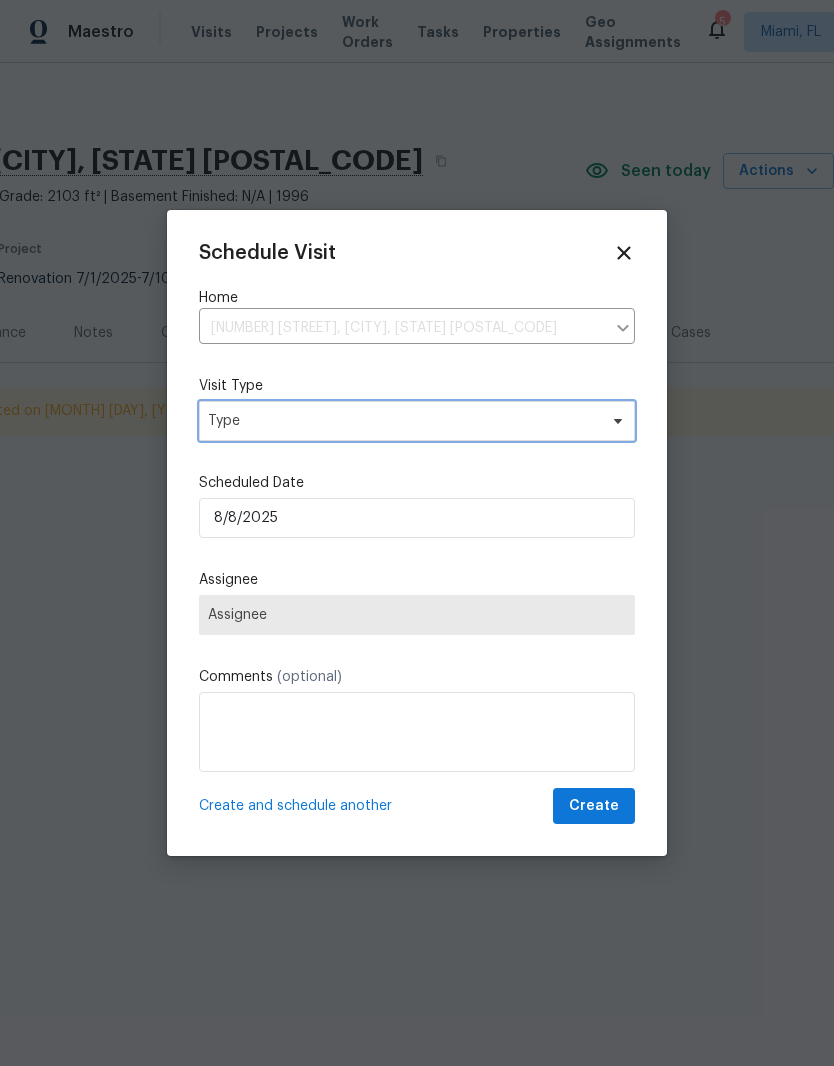 click on "Type" at bounding box center [417, 421] 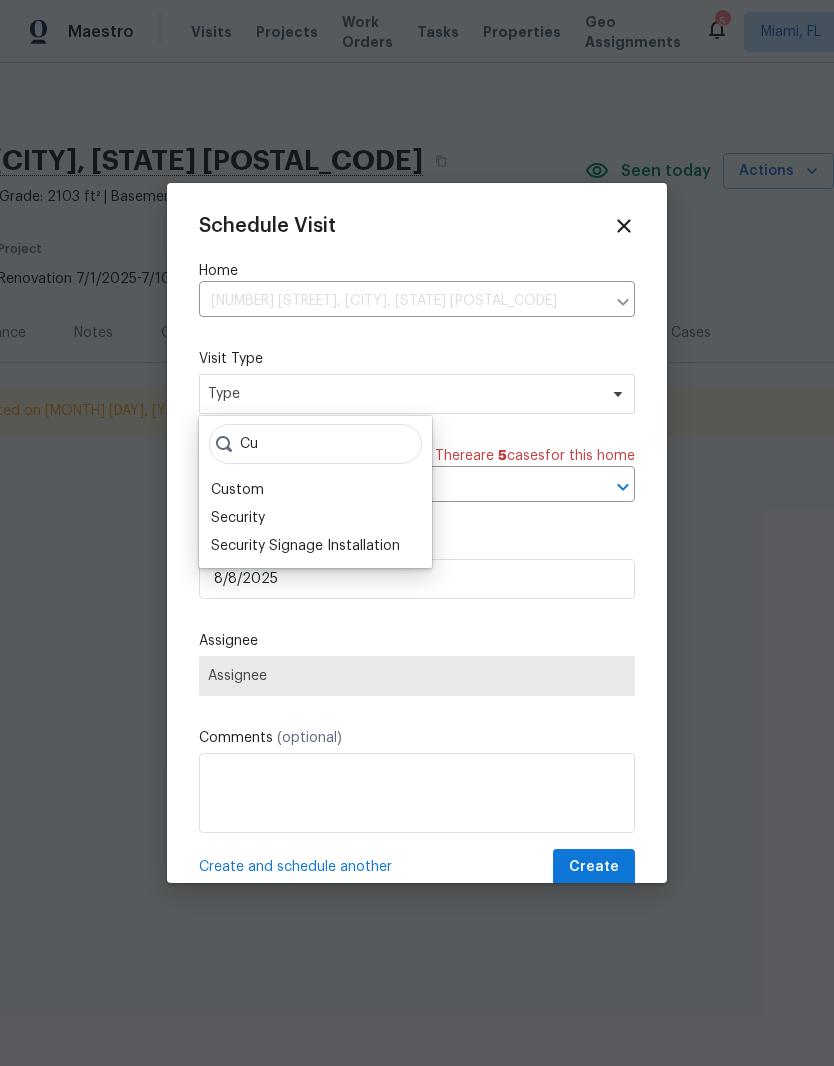 type on "C" 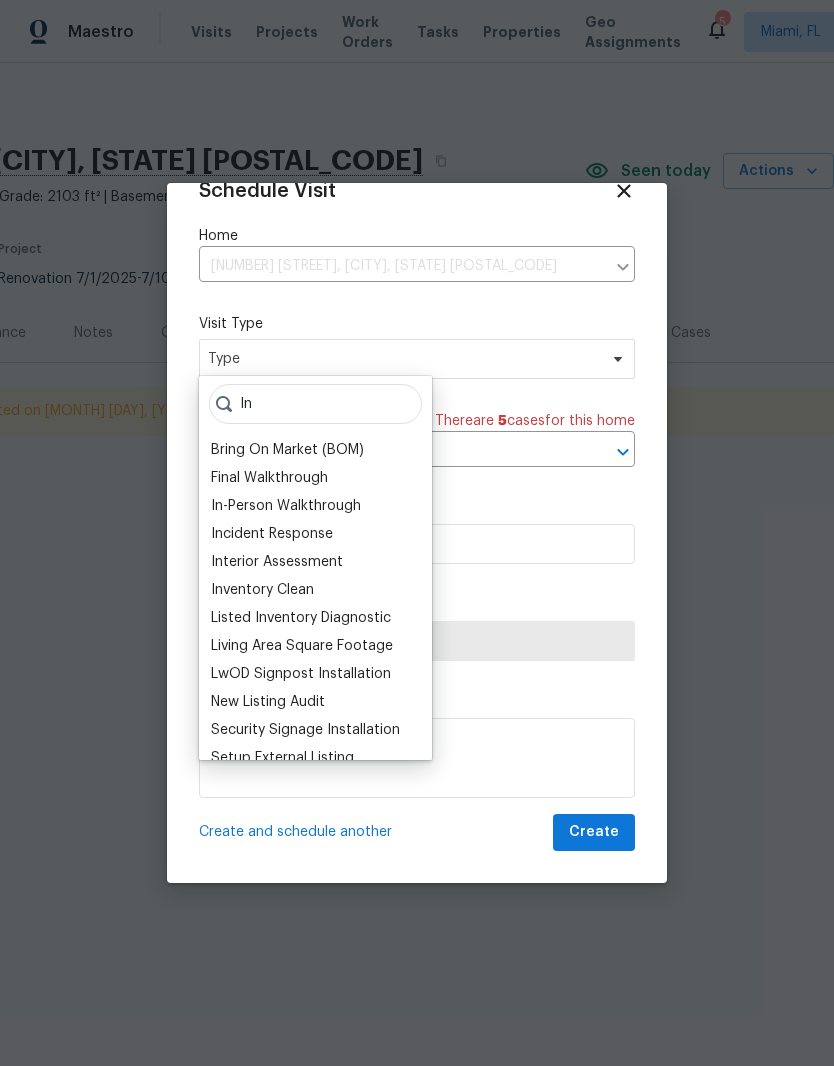 scroll, scrollTop: 39, scrollLeft: 0, axis: vertical 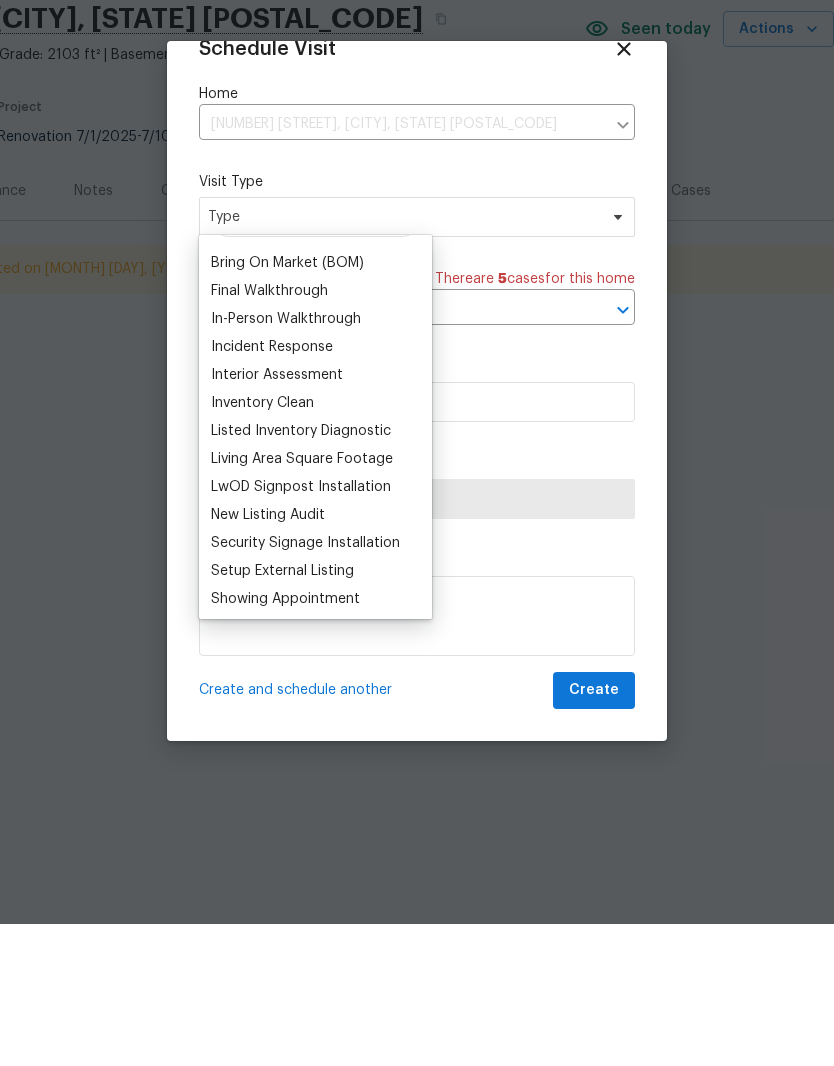 type on "In" 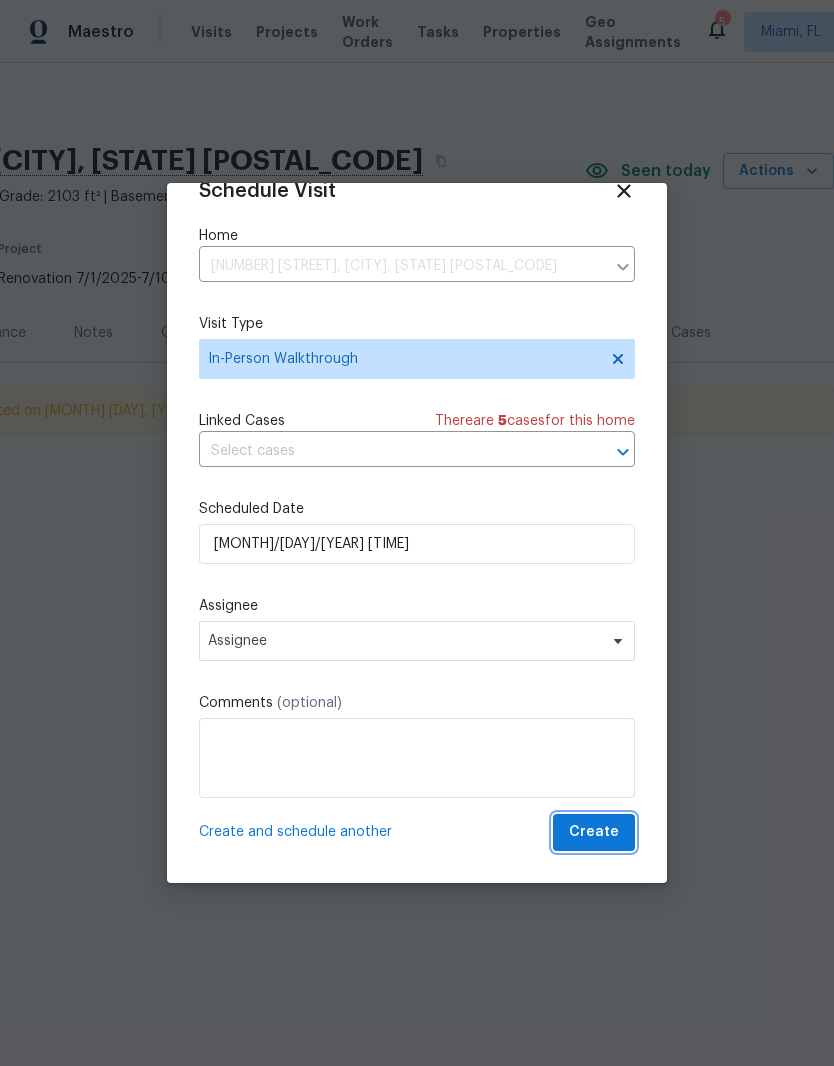 click on "Create" at bounding box center [594, 832] 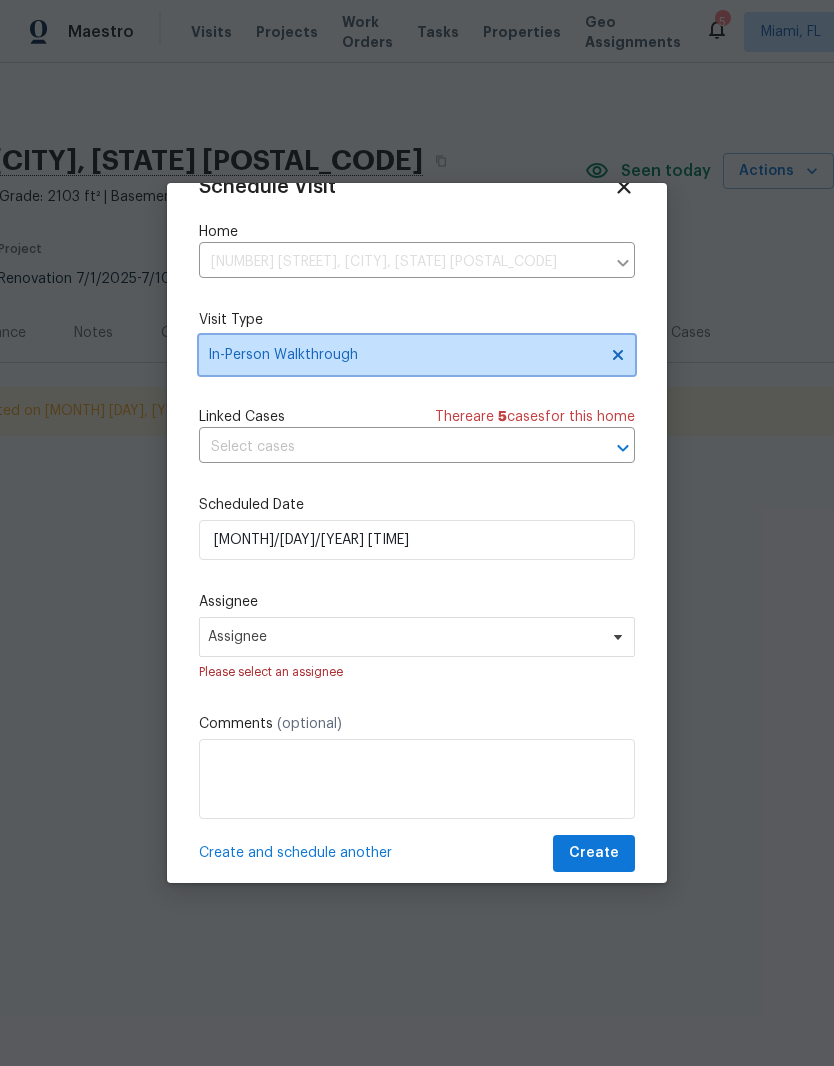 click on "In-Person Walkthrough" at bounding box center (402, 355) 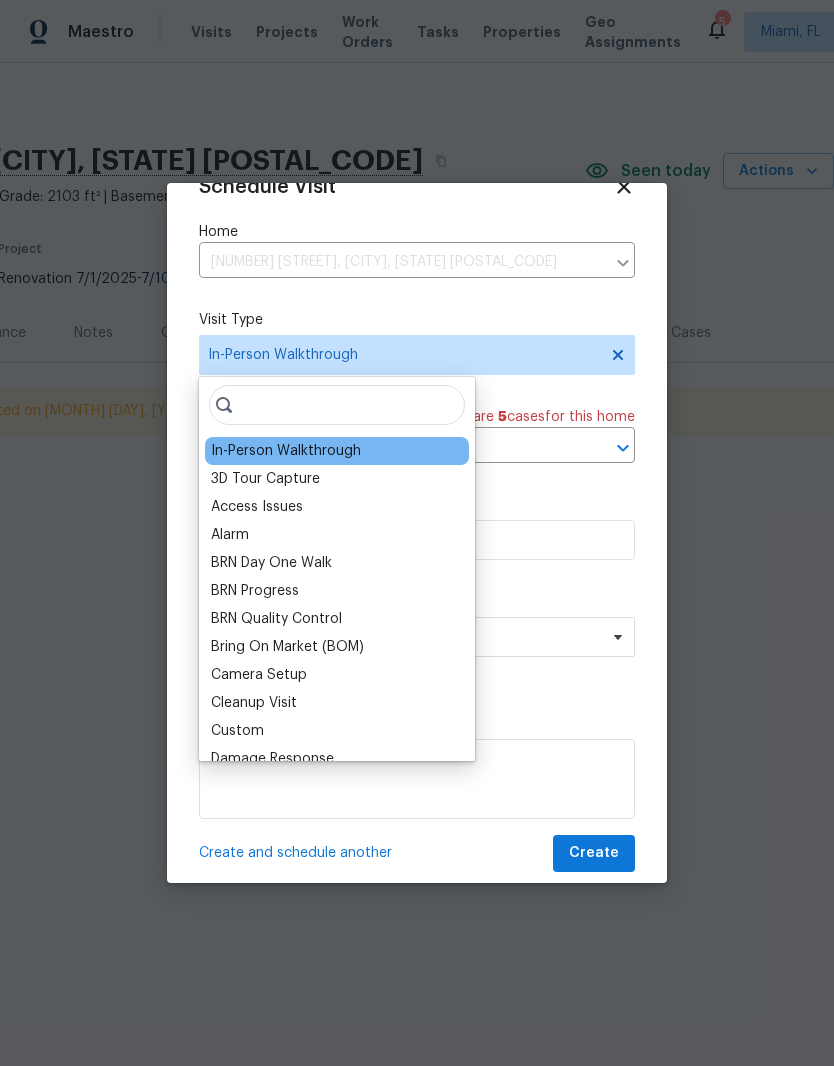 click on "Custom" at bounding box center (237, 731) 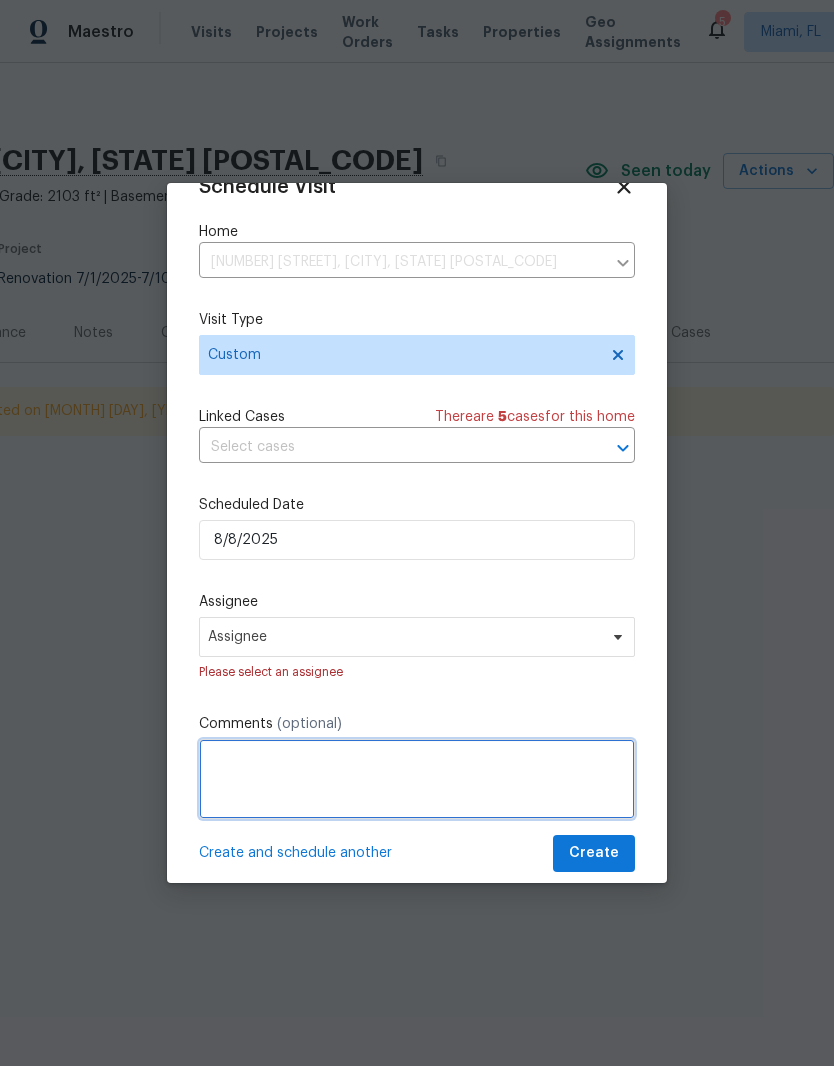 click at bounding box center (417, 779) 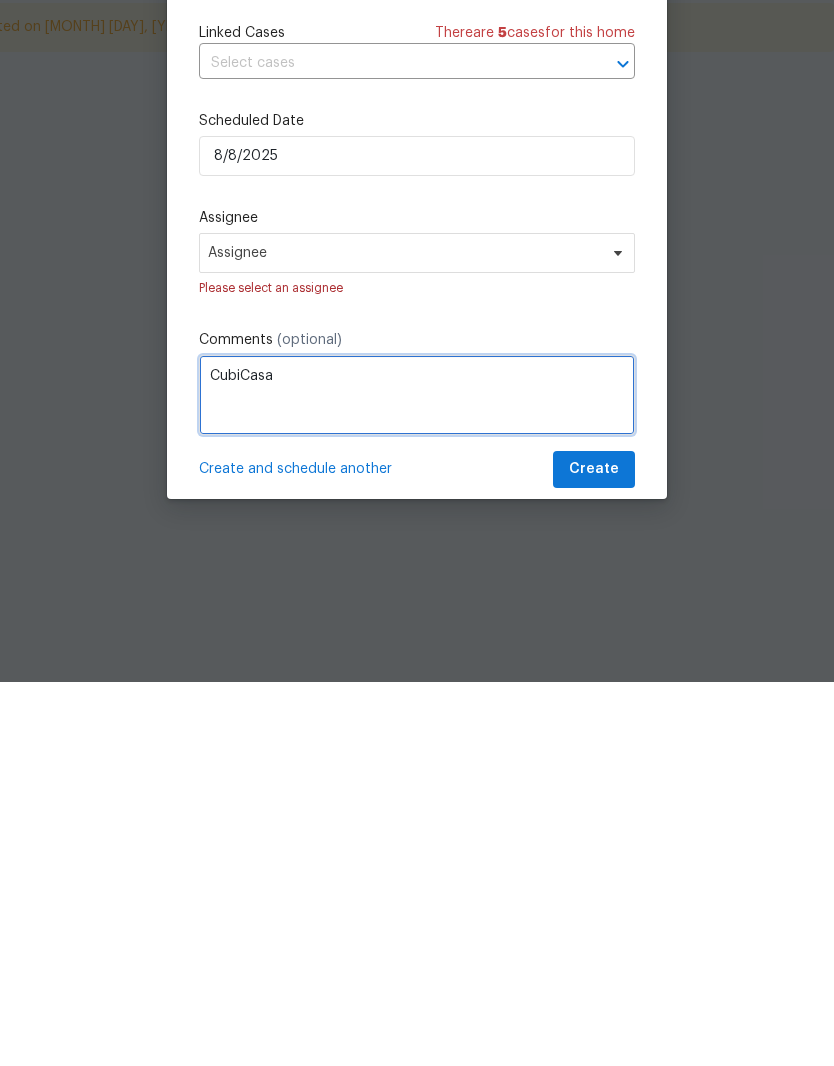 type on "CubiCasa" 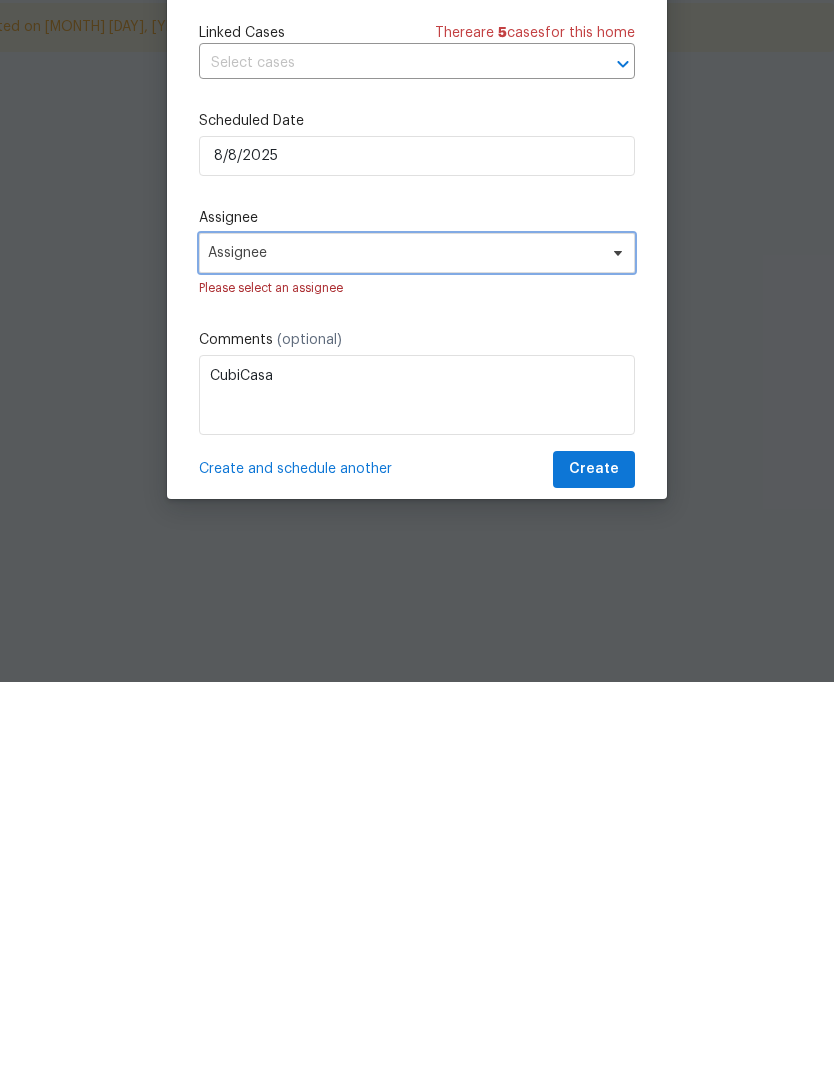click on "Assignee" at bounding box center [417, 637] 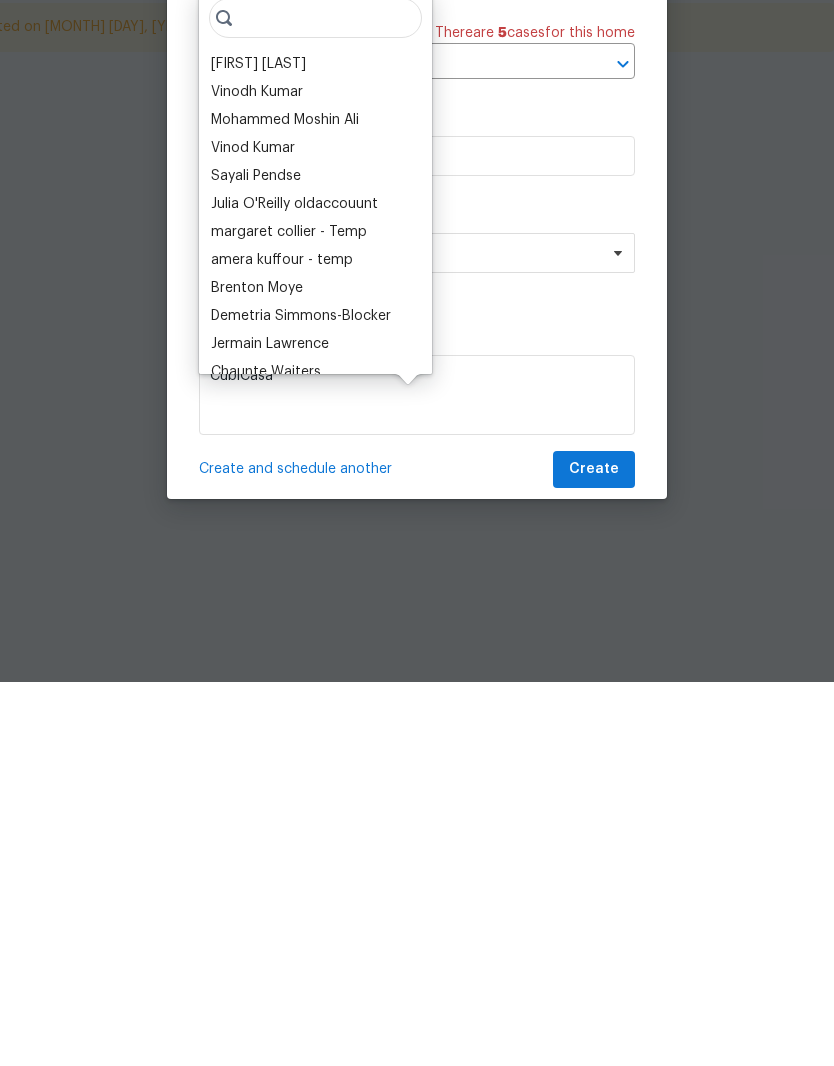 click on "[FIRST] [LAST]" at bounding box center [258, 448] 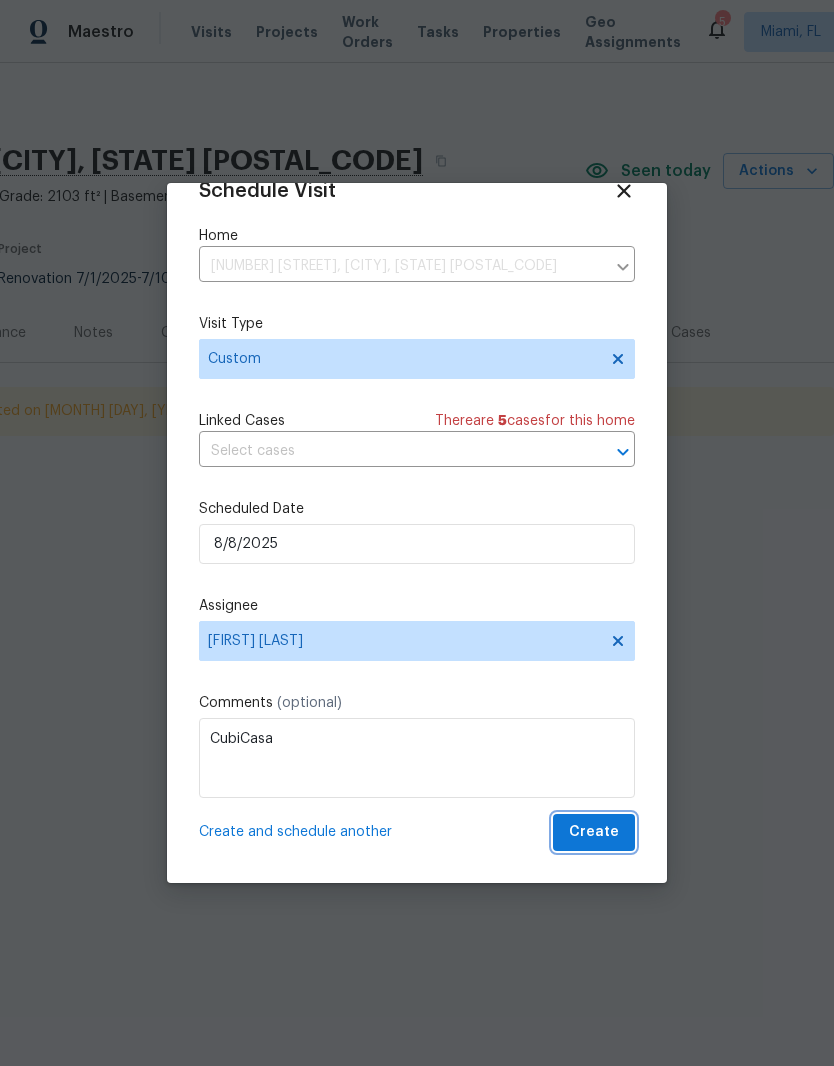 click on "Create" at bounding box center [594, 832] 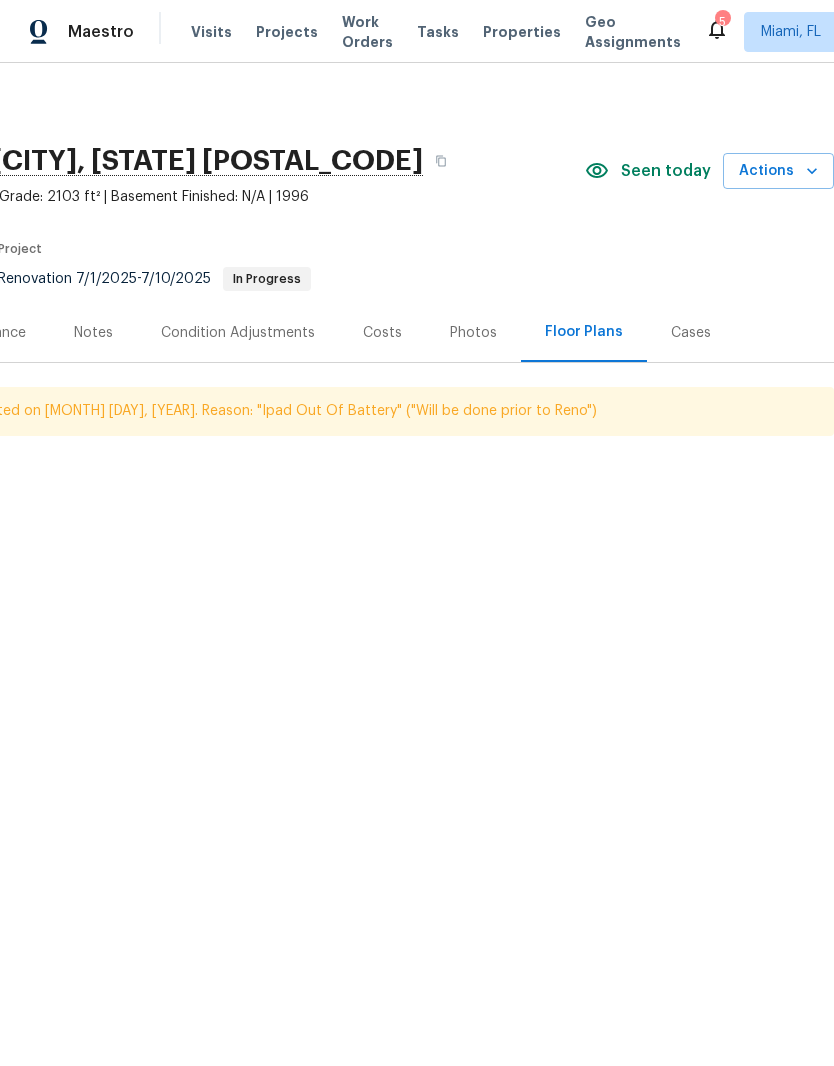 click on "Actions" at bounding box center [778, 171] 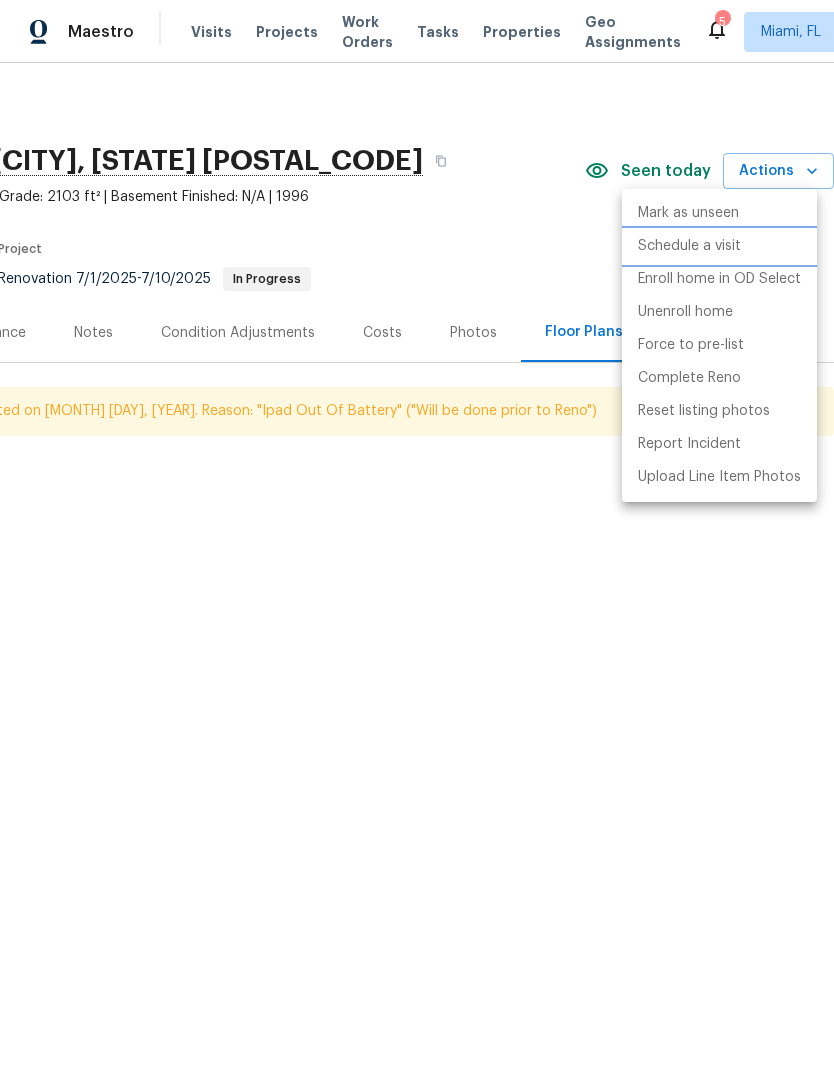 click on "Schedule a visit" at bounding box center (689, 246) 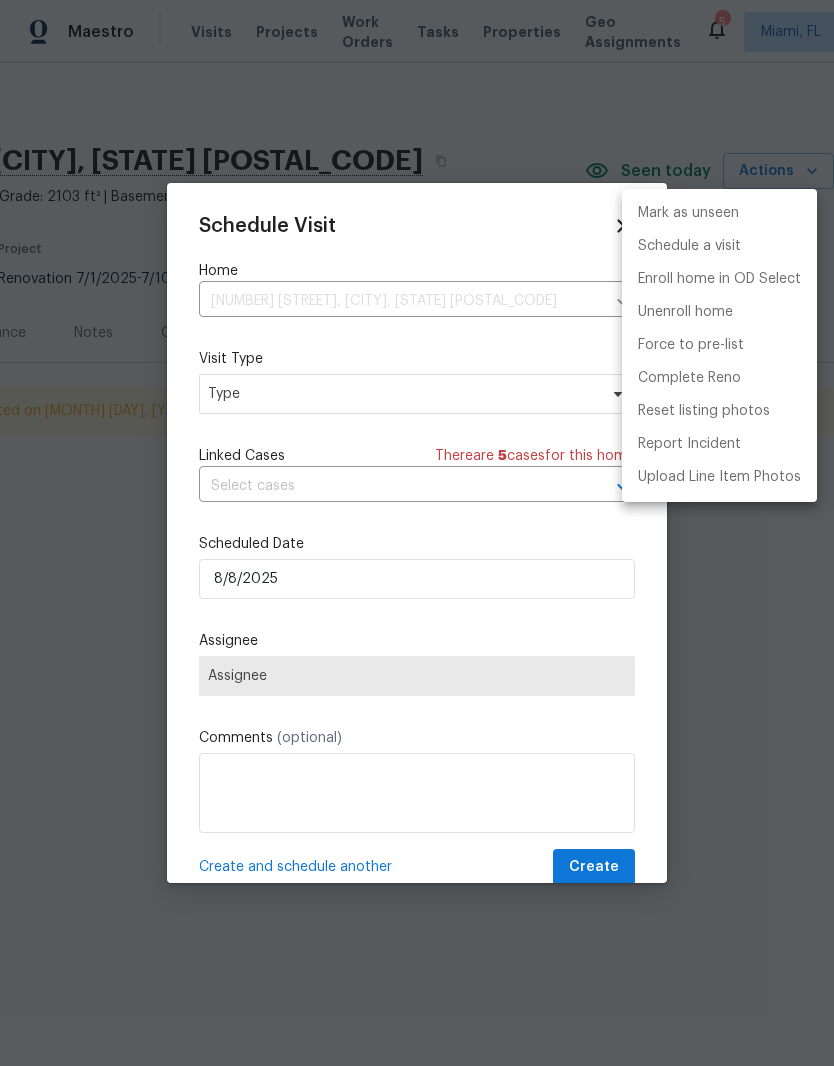 click at bounding box center [417, 533] 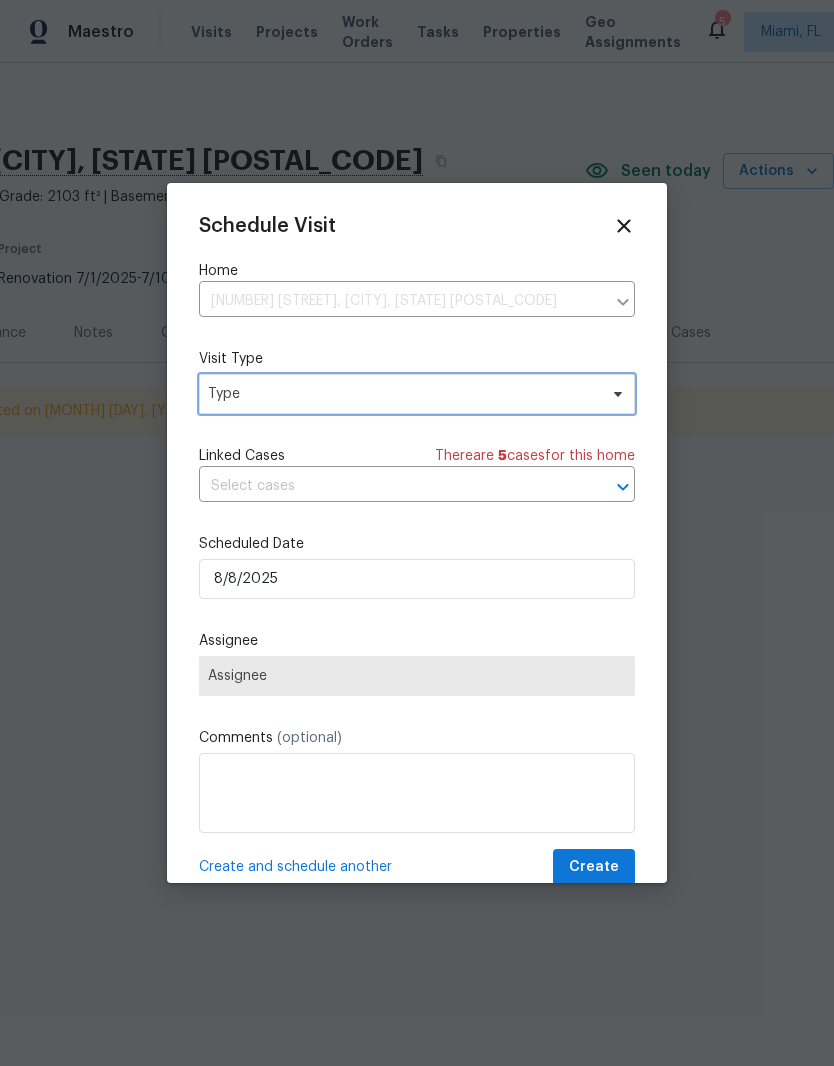 click on "Type" at bounding box center (402, 394) 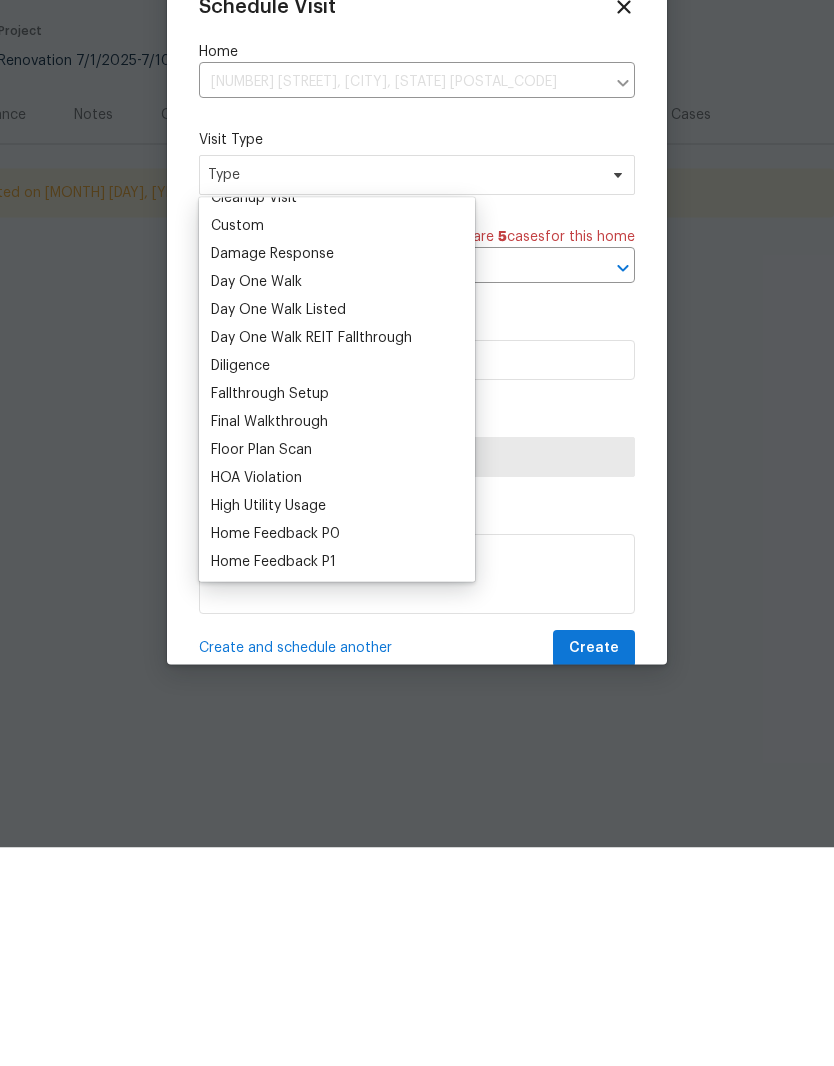 scroll, scrollTop: 299, scrollLeft: 0, axis: vertical 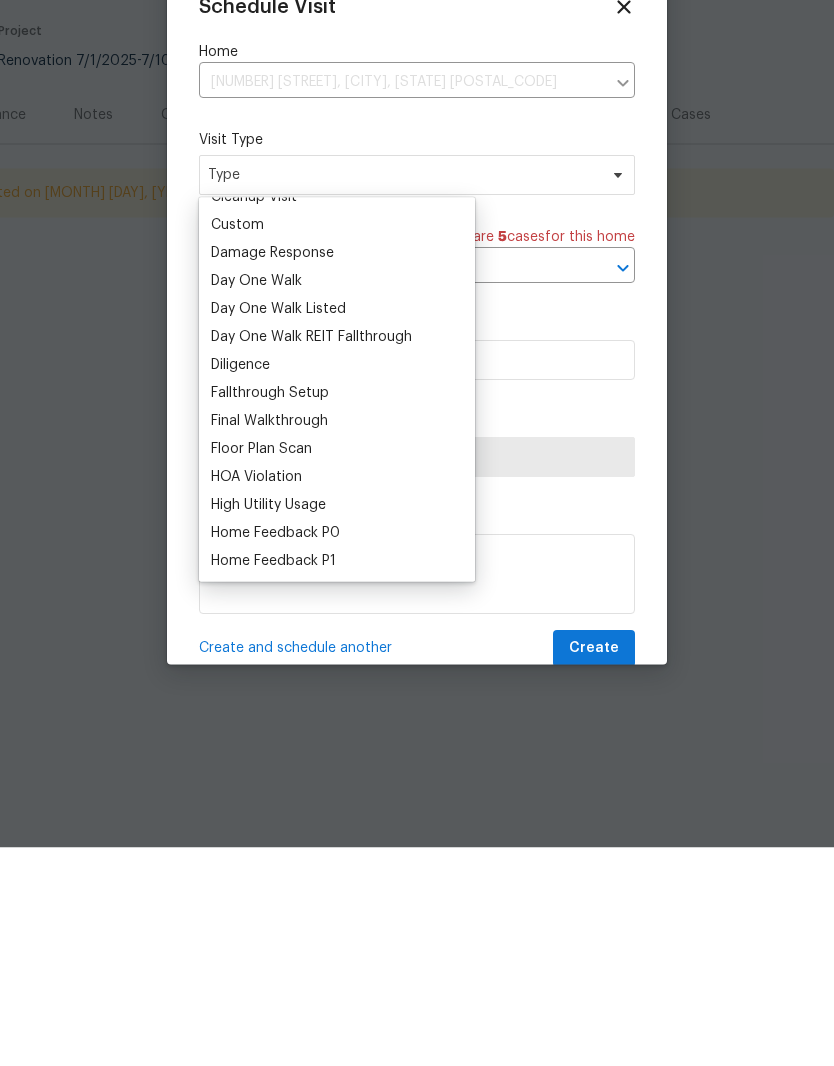 click on "Floor Plan Scan" at bounding box center [261, 667] 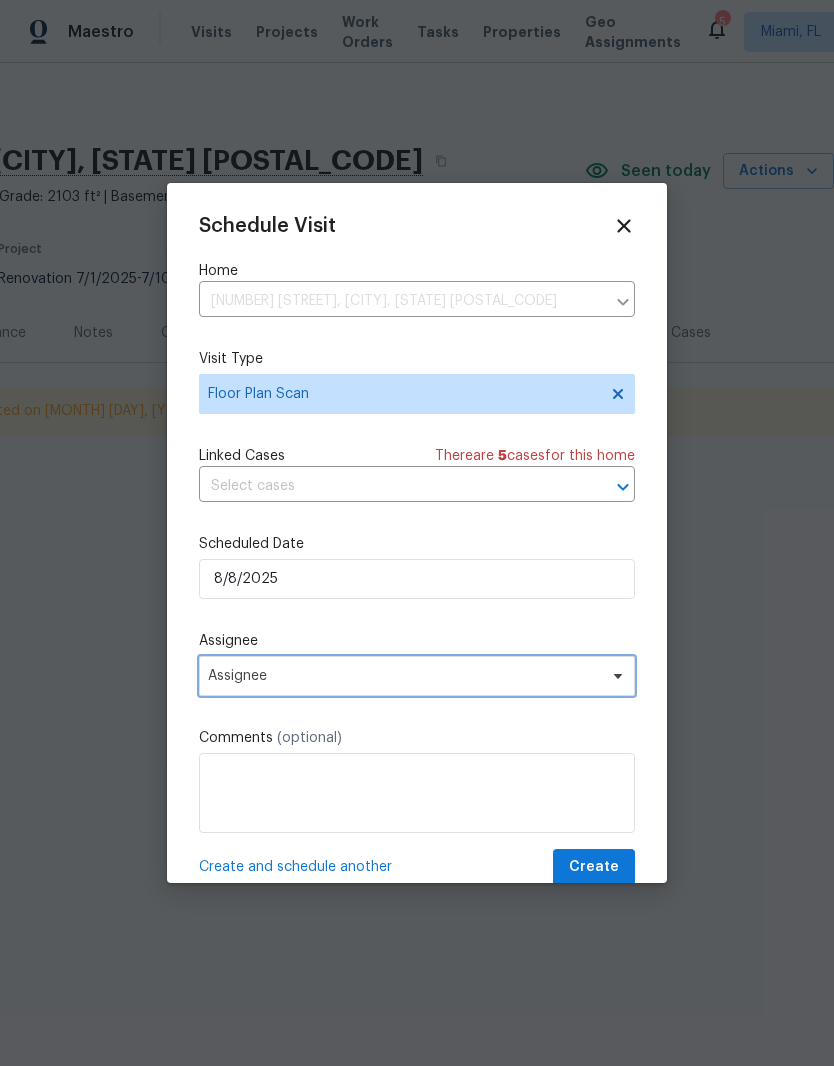 click on "Assignee" at bounding box center (404, 676) 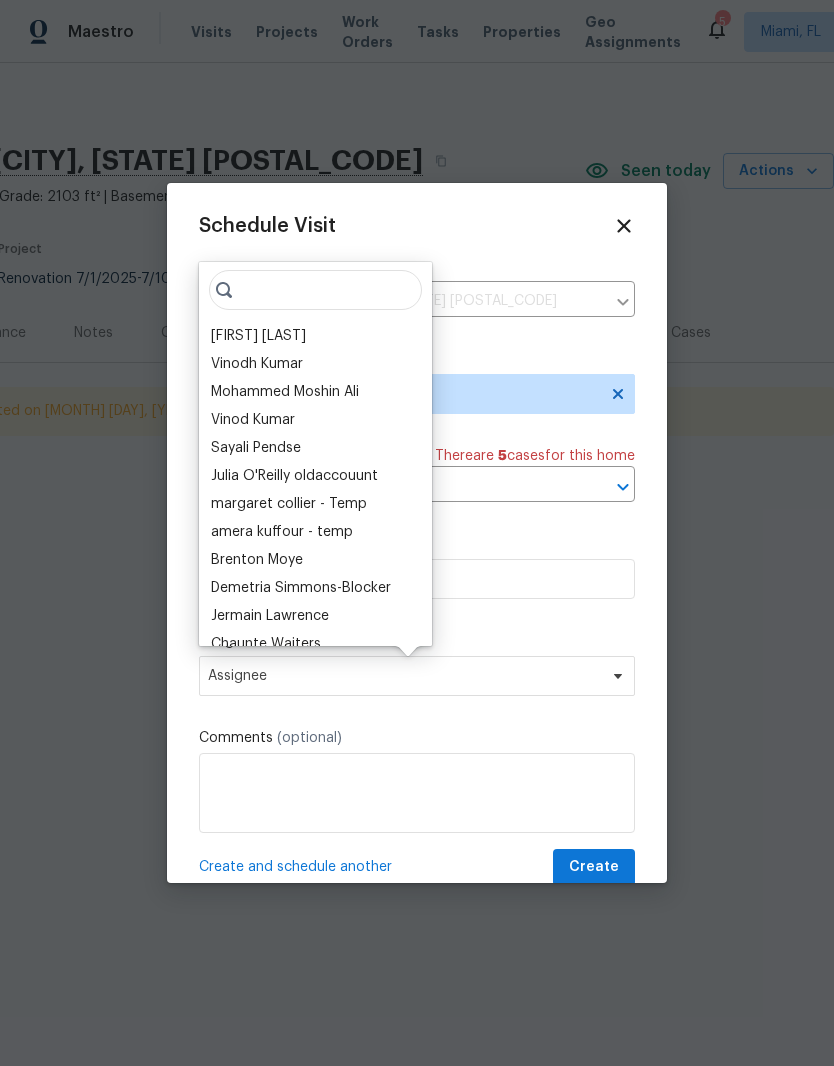 click on "[FIRST] [LAST]" at bounding box center [258, 336] 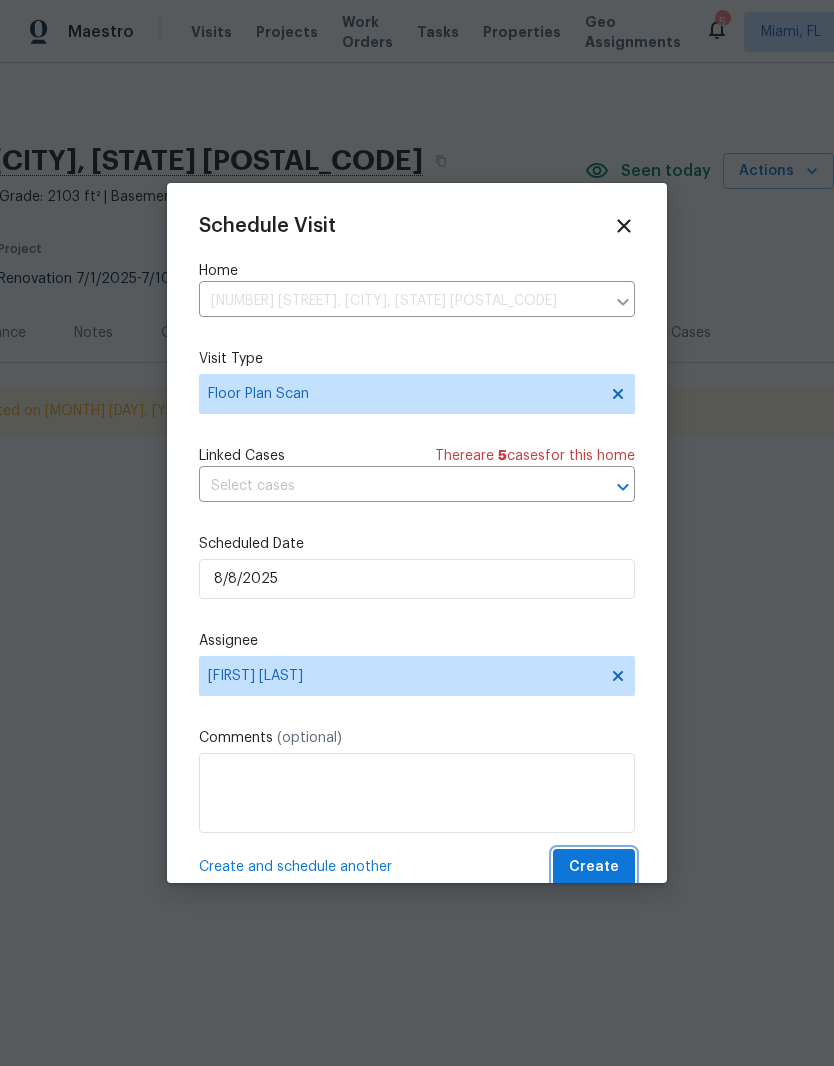 click on "Create" at bounding box center [594, 867] 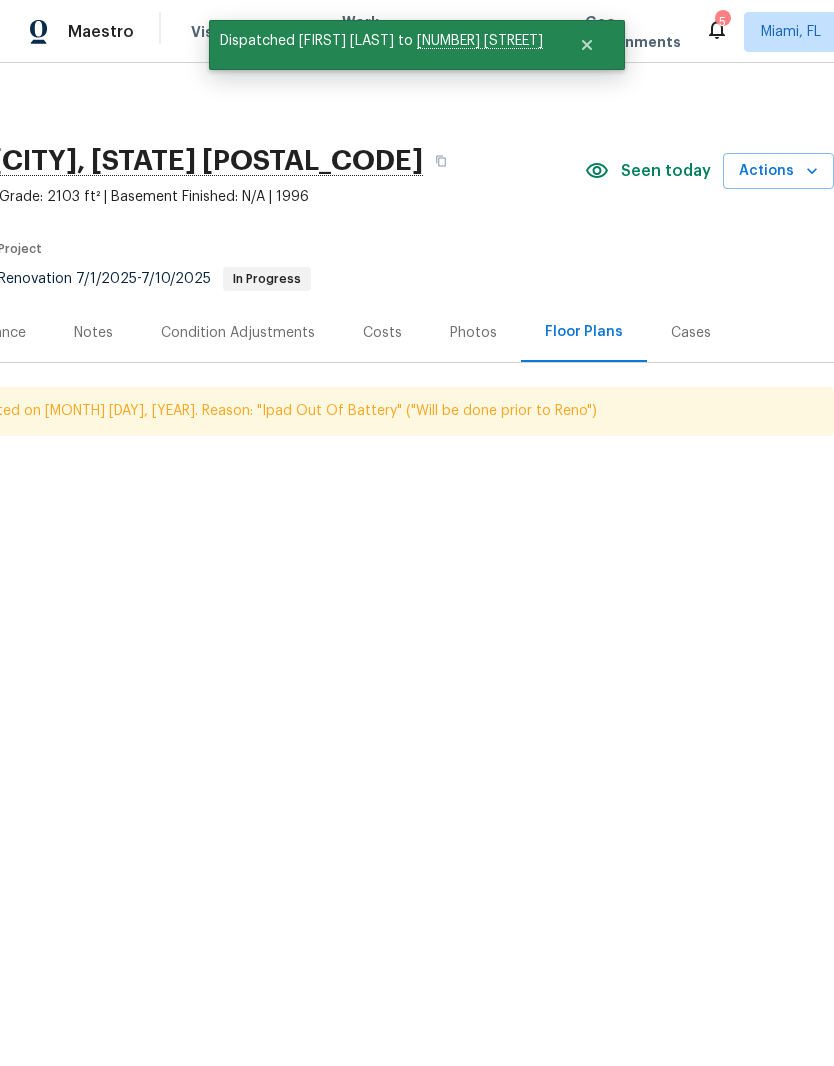 click on "Visits" at bounding box center (211, 32) 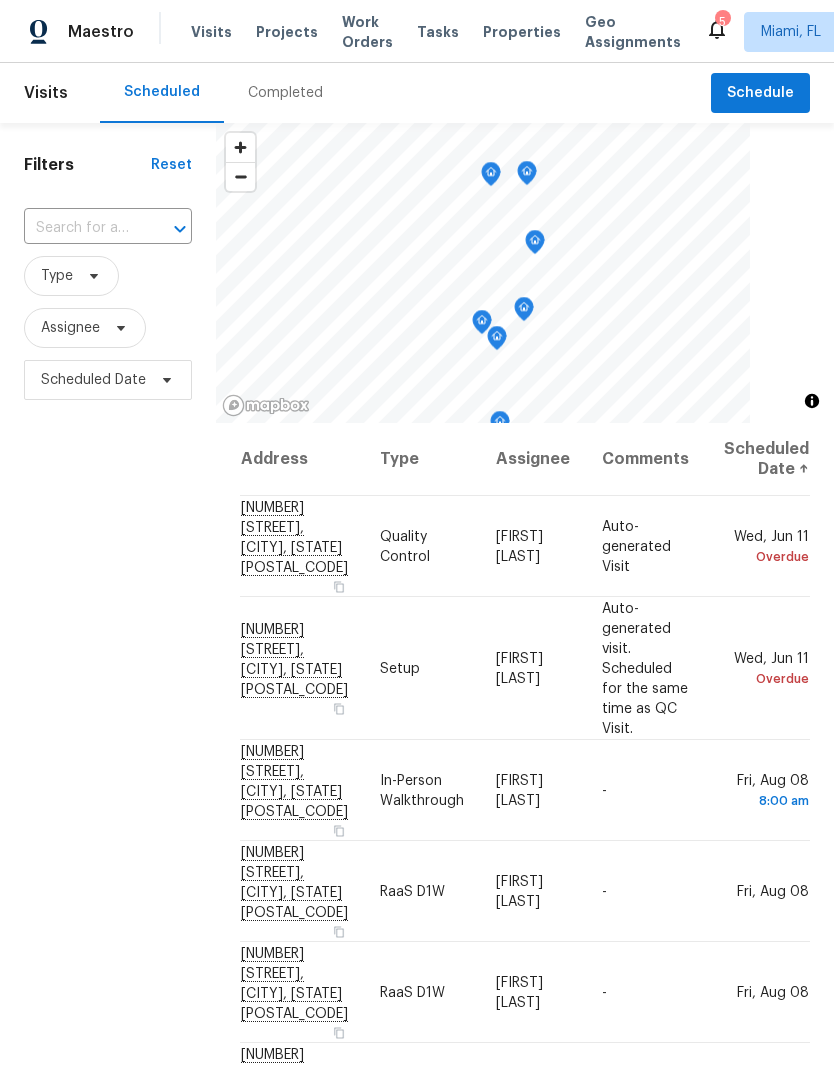 scroll, scrollTop: 0, scrollLeft: 0, axis: both 